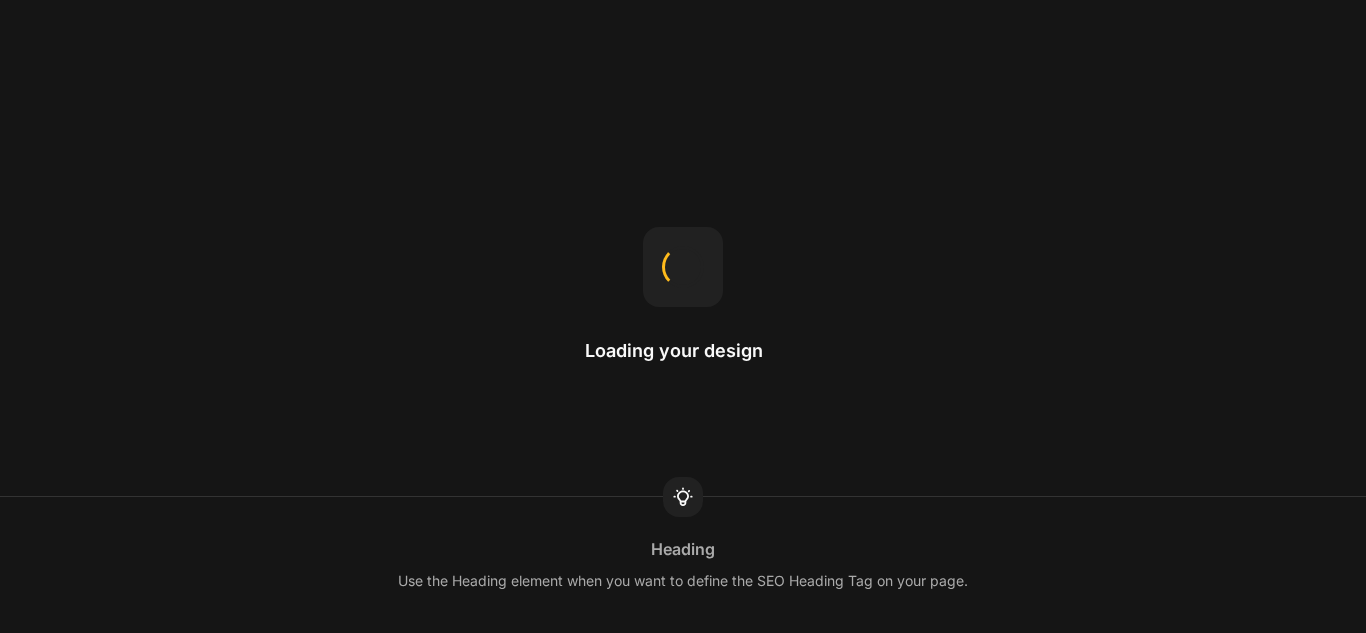 scroll, scrollTop: 0, scrollLeft: 0, axis: both 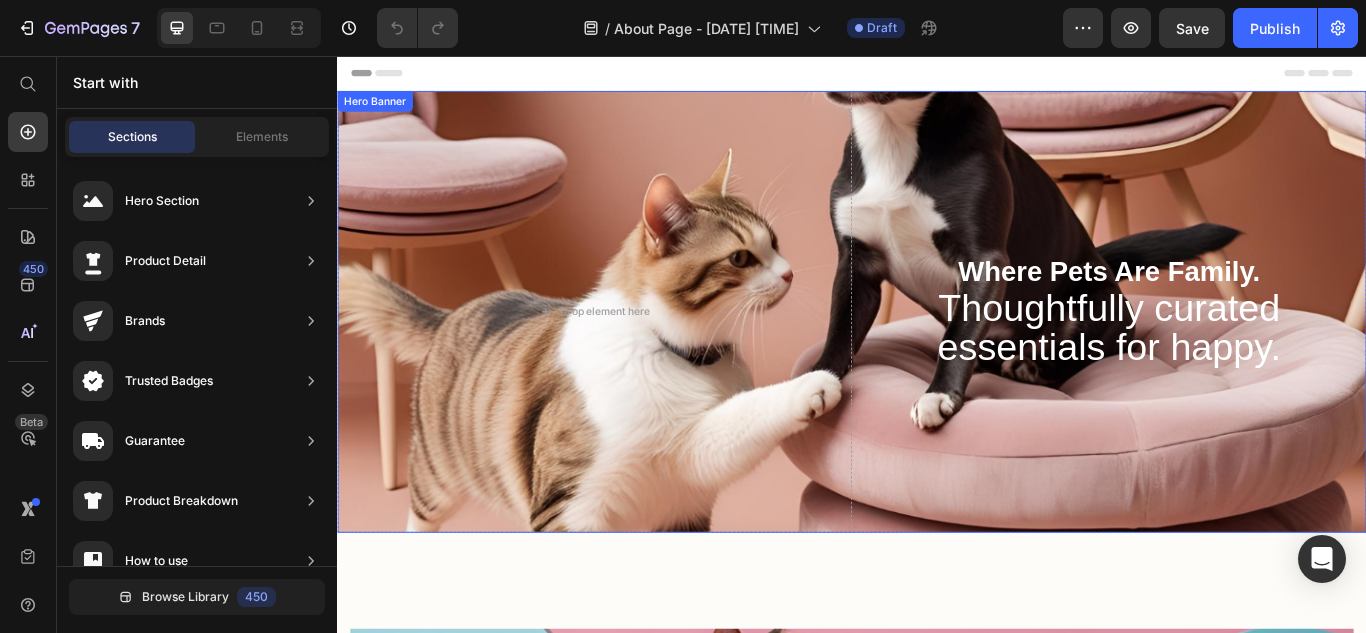 click on "Where Pets Are Family. Thoughtfully curated essentials for happy. Heading Row" at bounding box center (1237, 354) 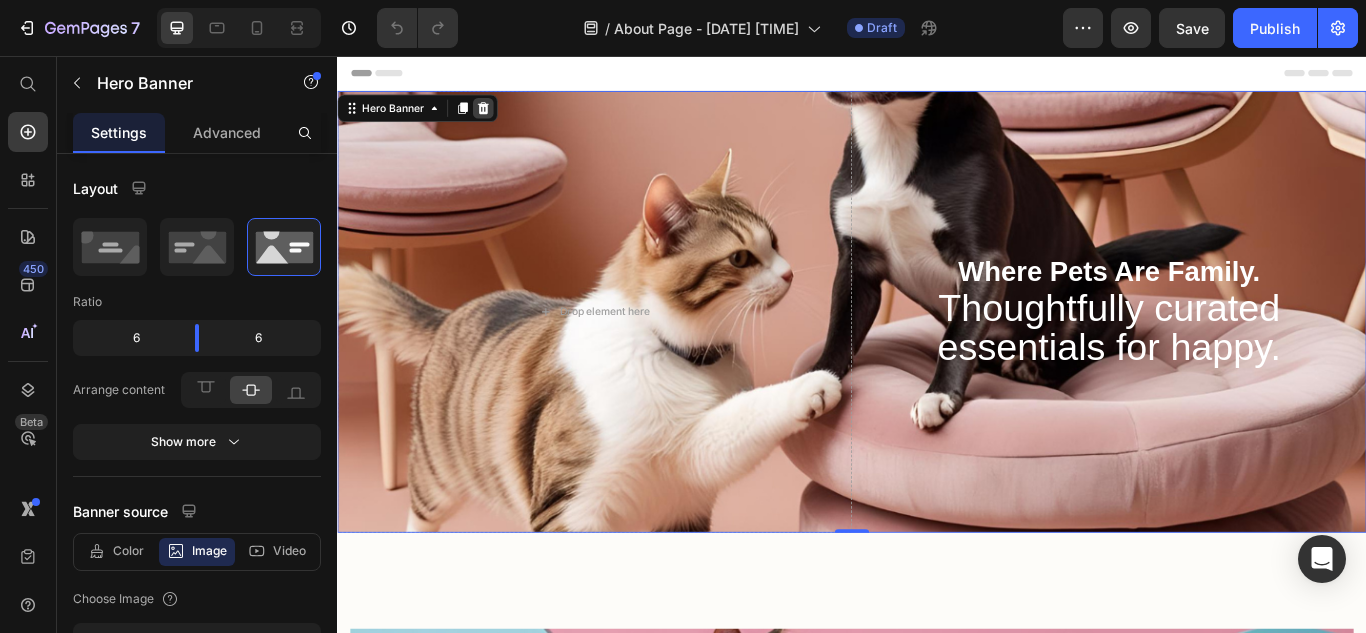 click 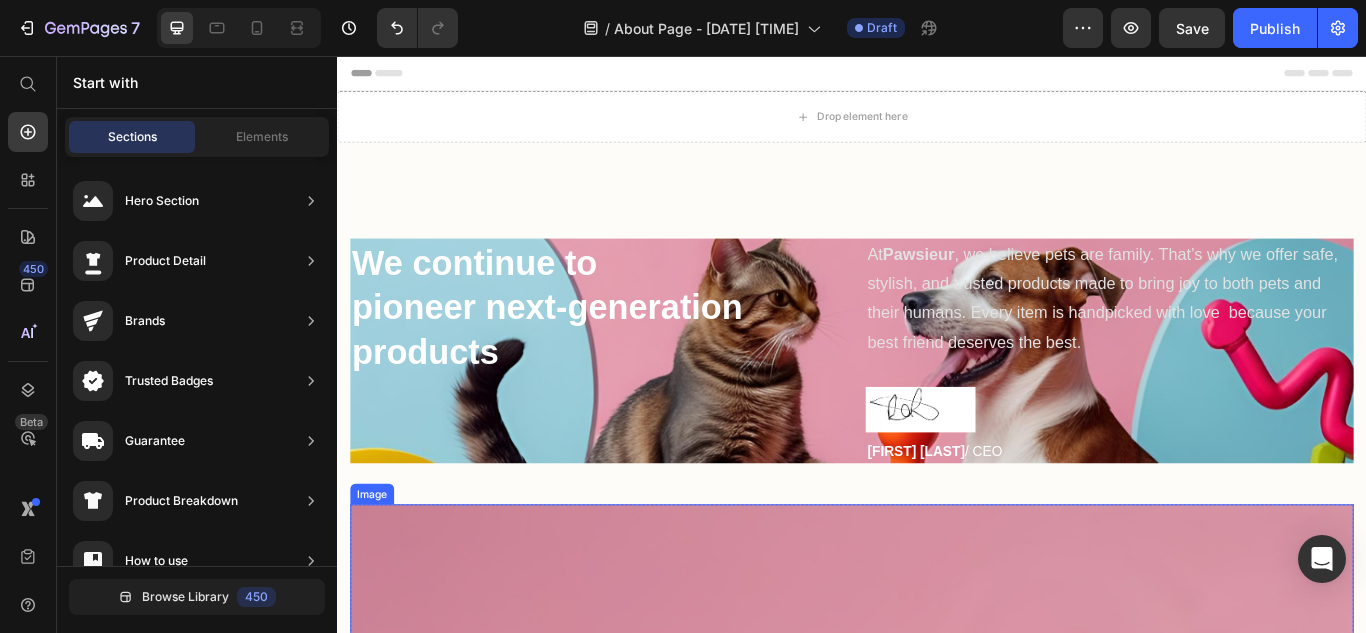 click at bounding box center (937, 1164) 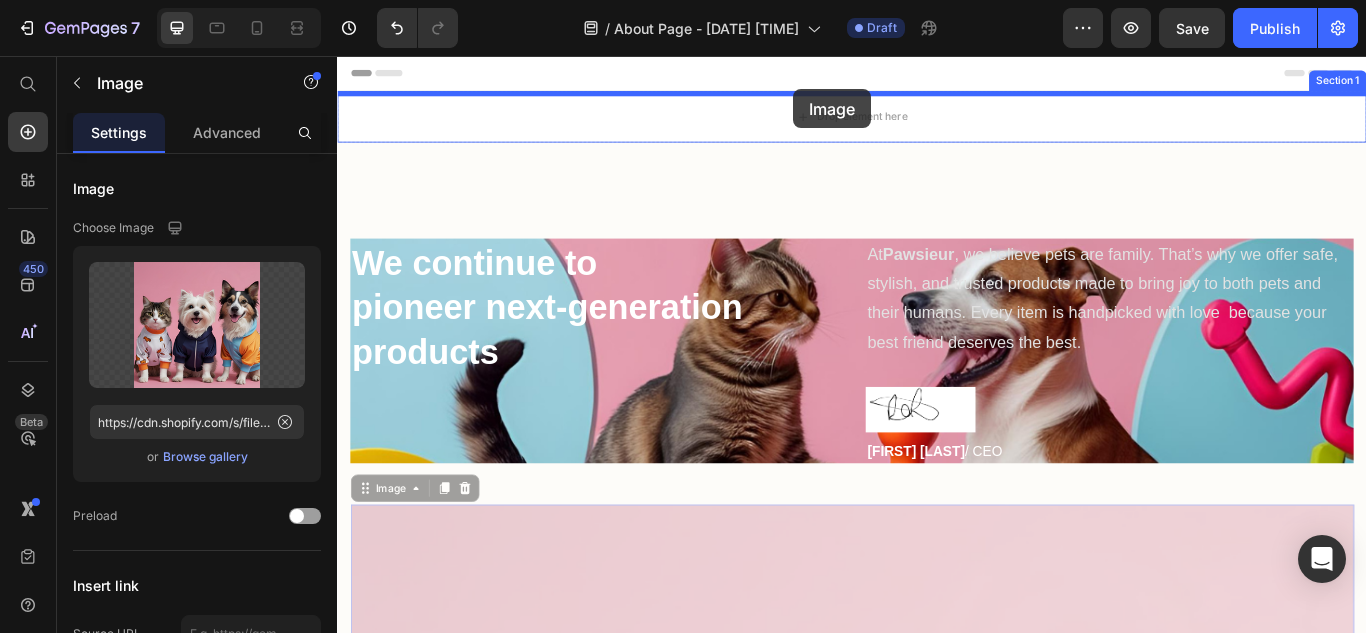 drag, startPoint x: 928, startPoint y: 660, endPoint x: 868, endPoint y: 104, distance: 559.228 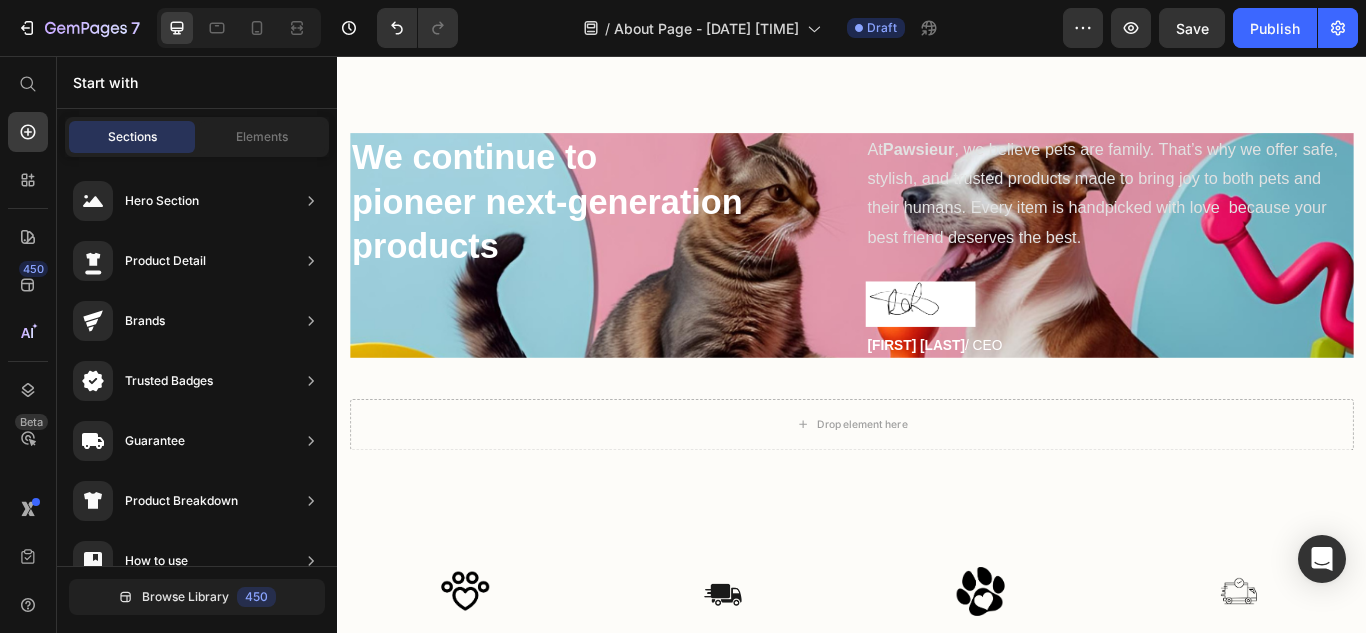scroll, scrollTop: 1397, scrollLeft: 0, axis: vertical 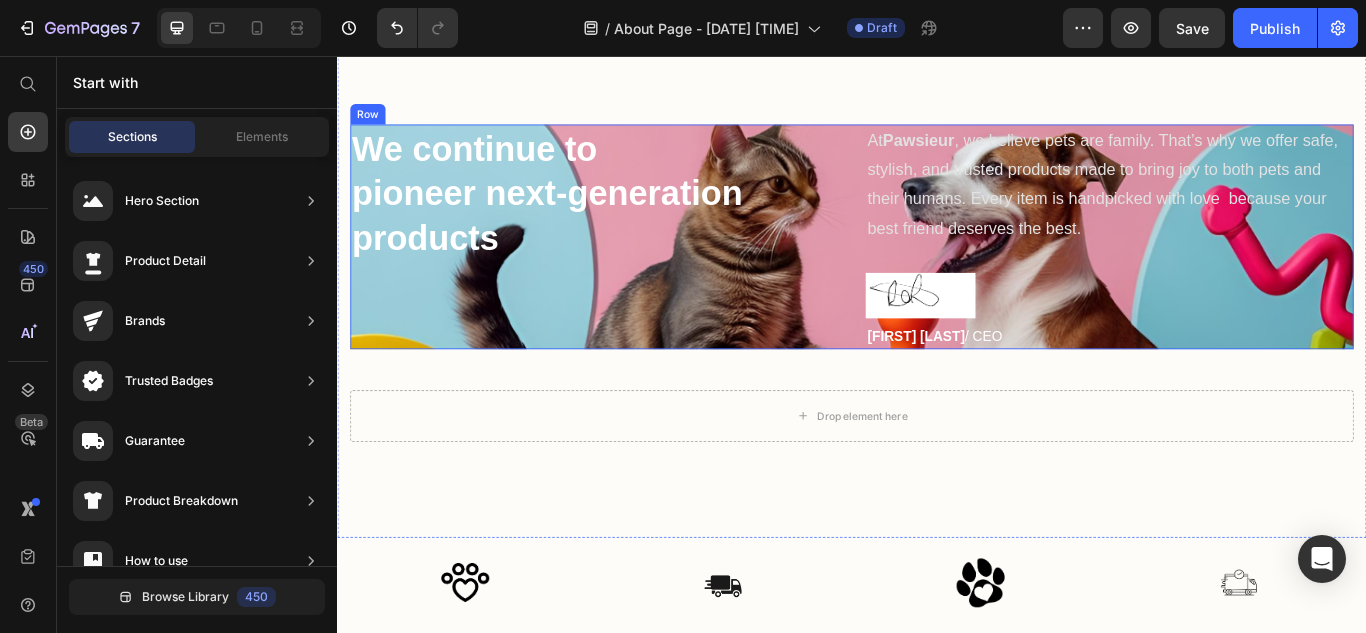 click on "We continue to  pioneer next-generation products Heading" at bounding box center [636, 267] 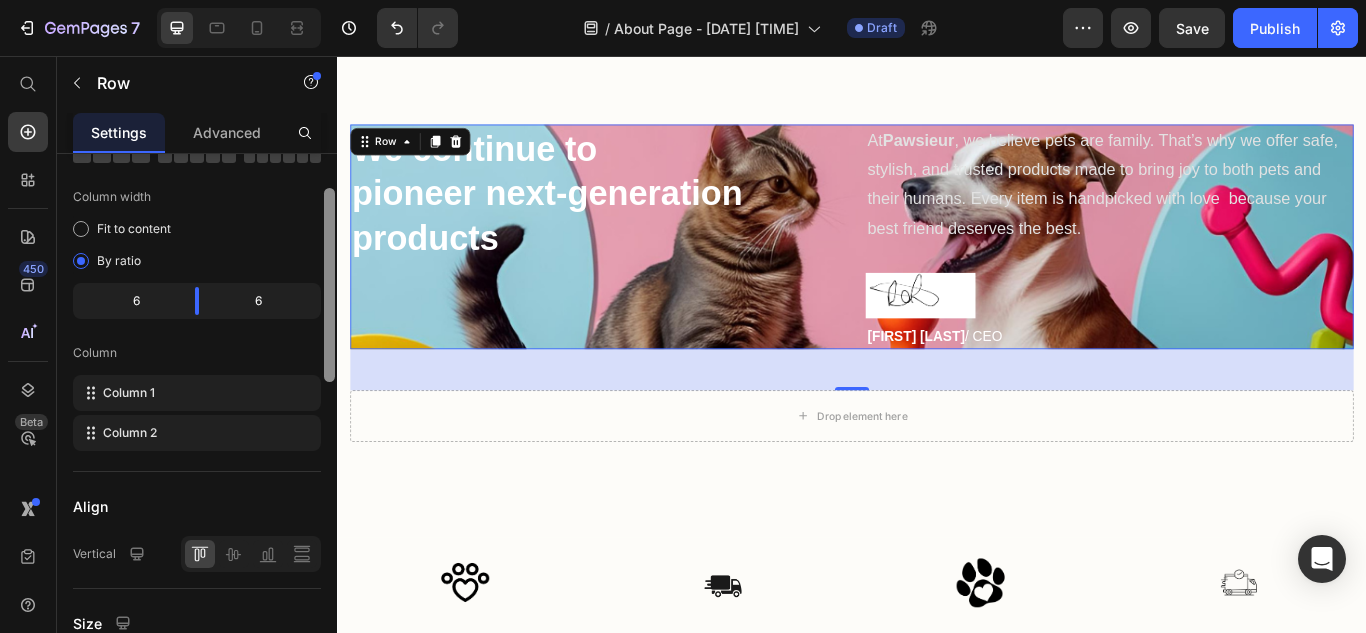 scroll, scrollTop: 154, scrollLeft: 0, axis: vertical 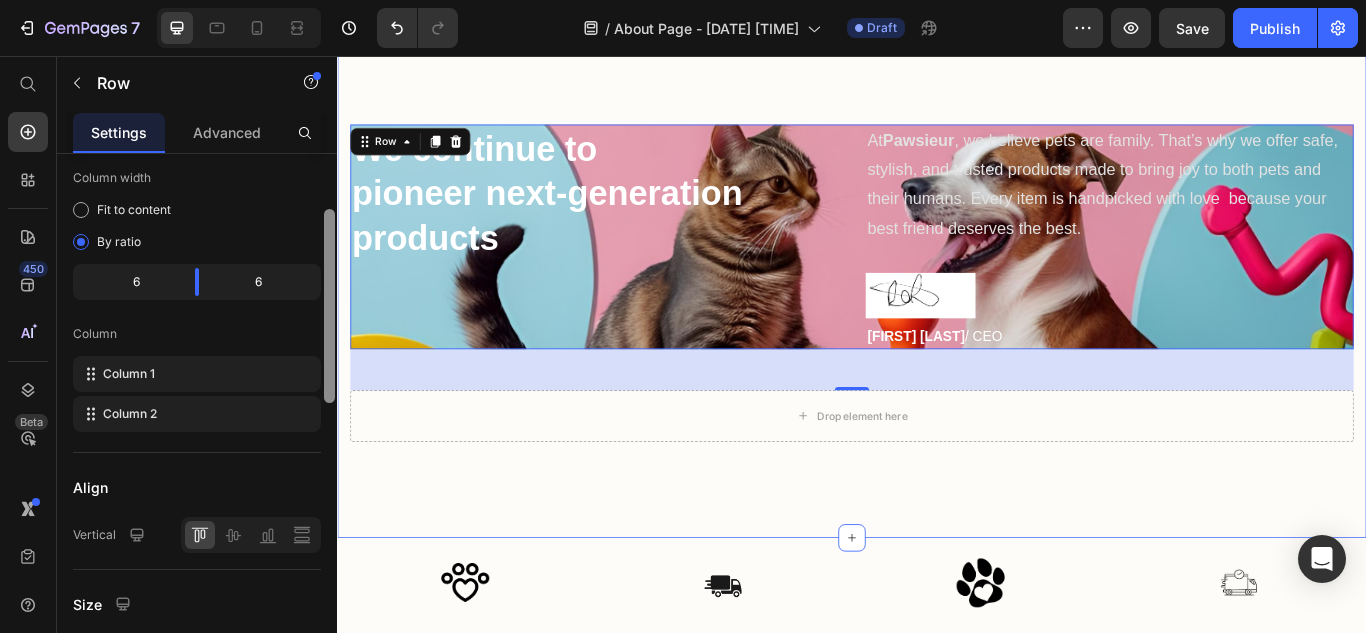 drag, startPoint x: 668, startPoint y: 277, endPoint x: 345, endPoint y: 346, distance: 330.28775 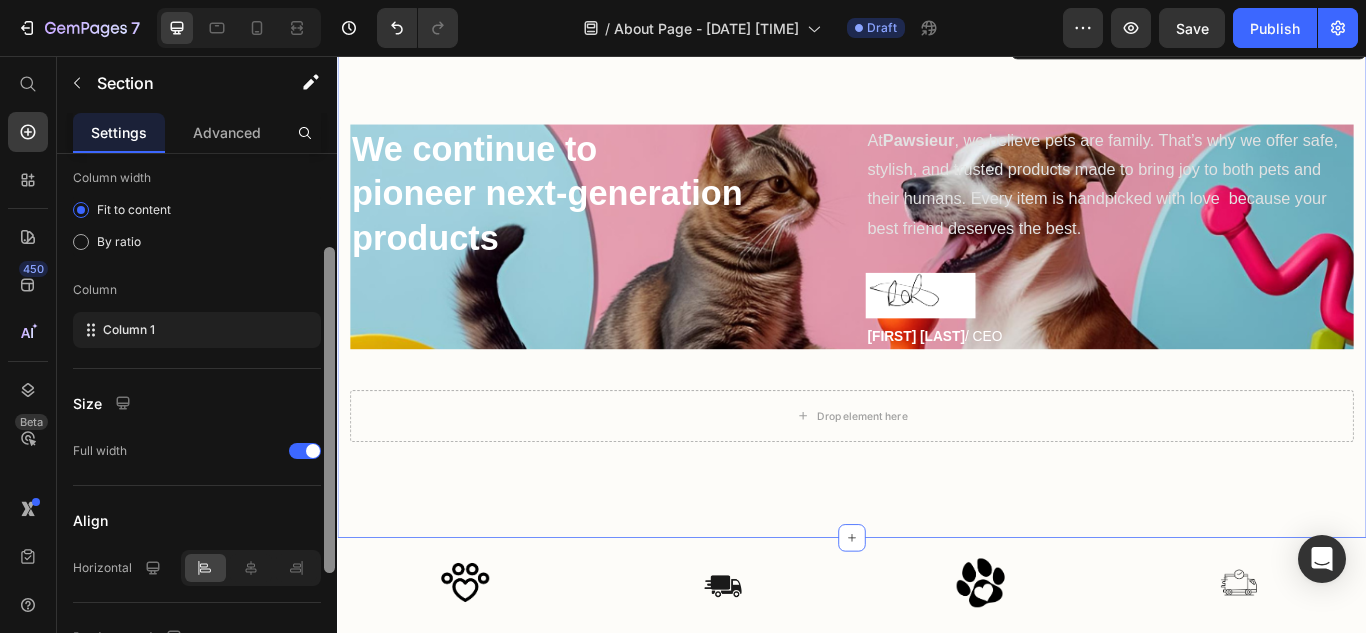 scroll, scrollTop: 345, scrollLeft: 0, axis: vertical 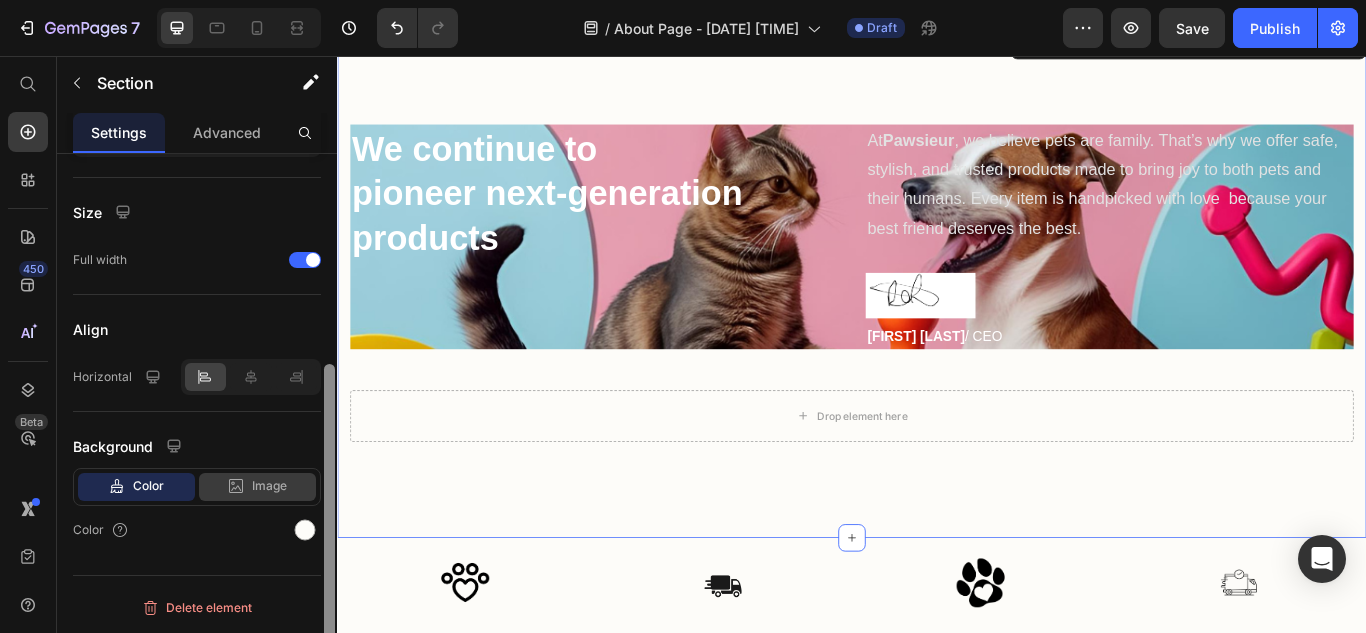click on "Image" at bounding box center [269, 486] 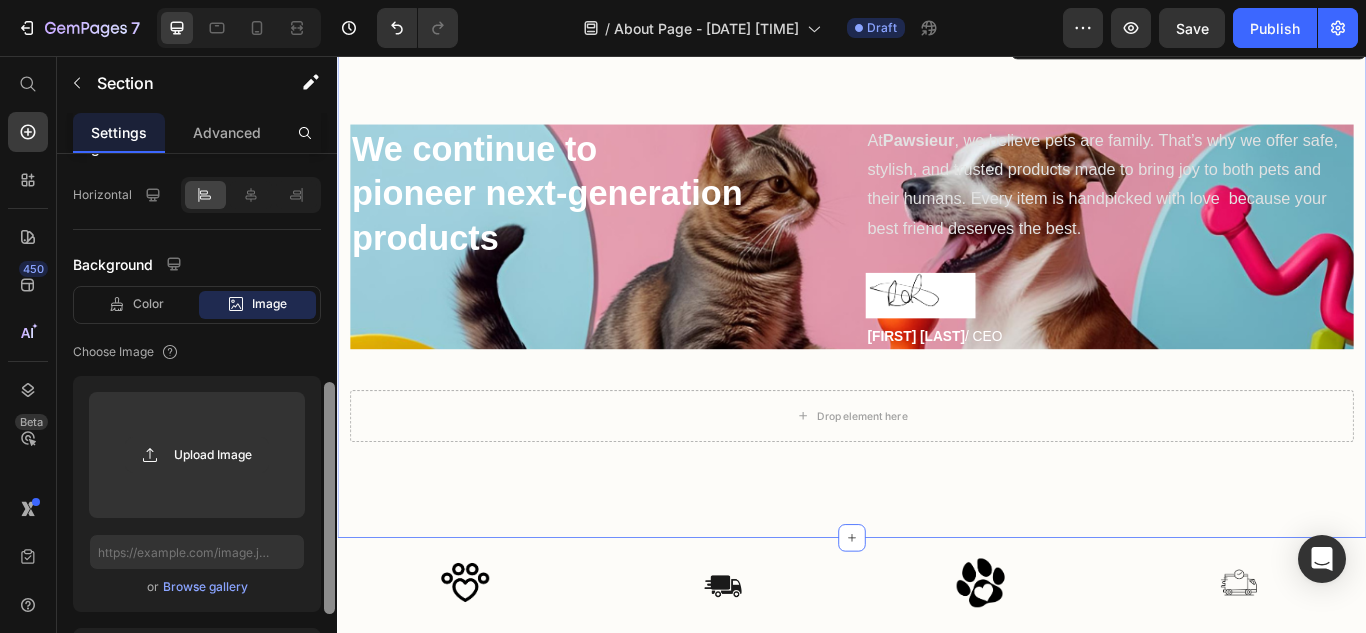 scroll, scrollTop: 701, scrollLeft: 0, axis: vertical 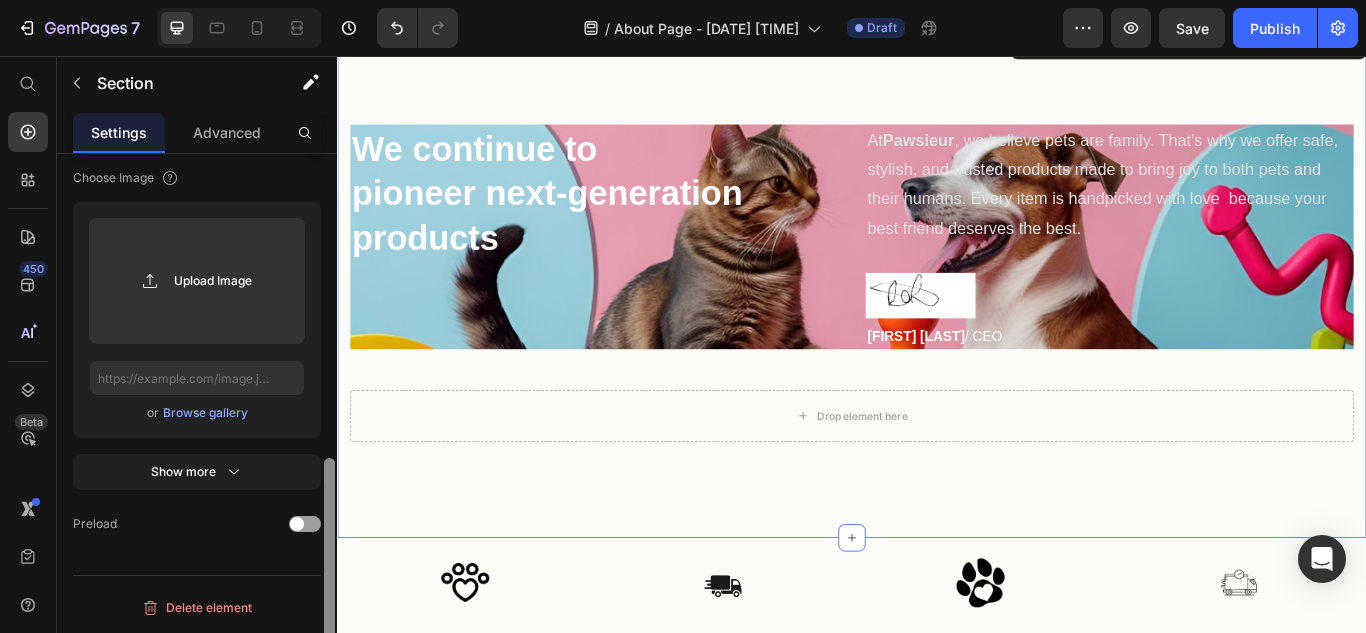drag, startPoint x: 332, startPoint y: 478, endPoint x: 331, endPoint y: 679, distance: 201.00249 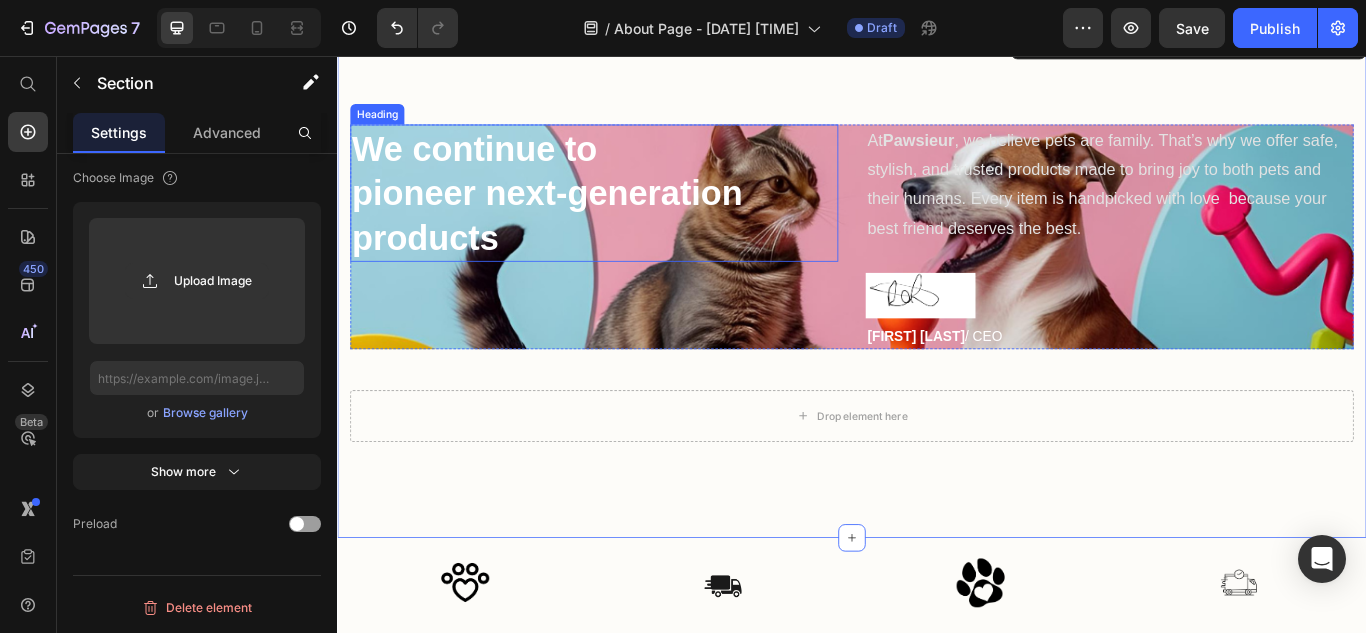 click on "We continue to  pioneer next-generation products" at bounding box center (636, 216) 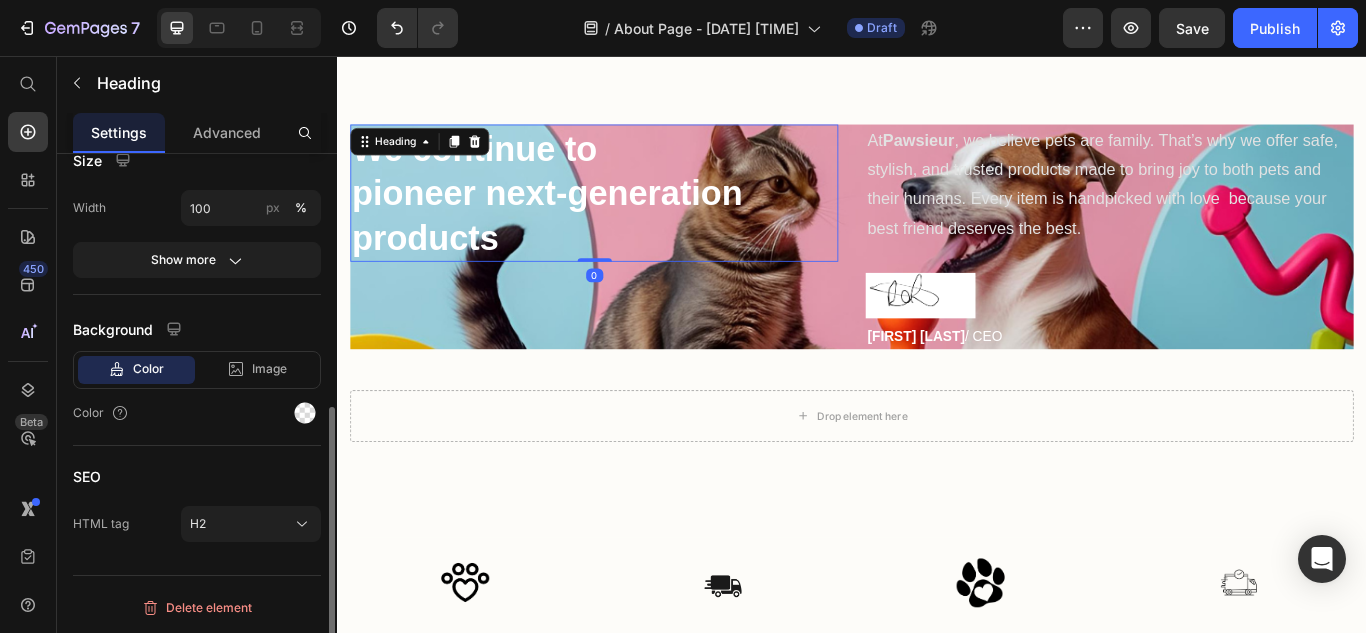 scroll, scrollTop: 0, scrollLeft: 0, axis: both 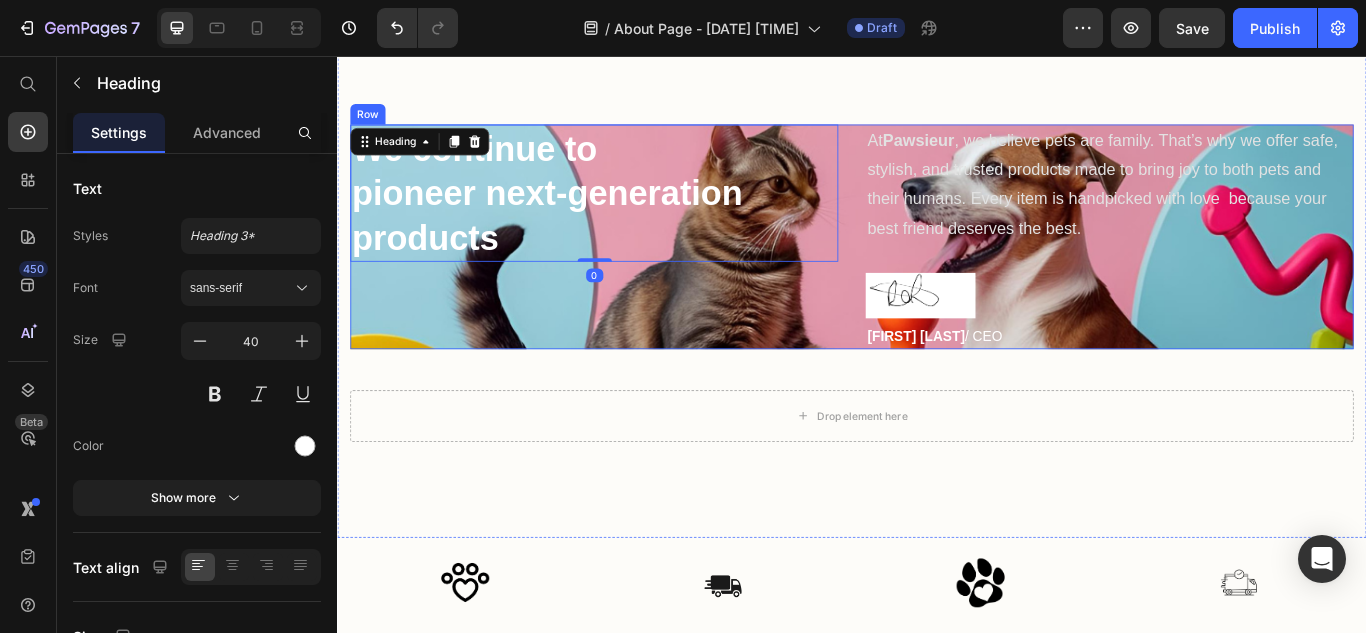 click on "We continue to  pioneer next-generation products Heading   0" at bounding box center [636, 267] 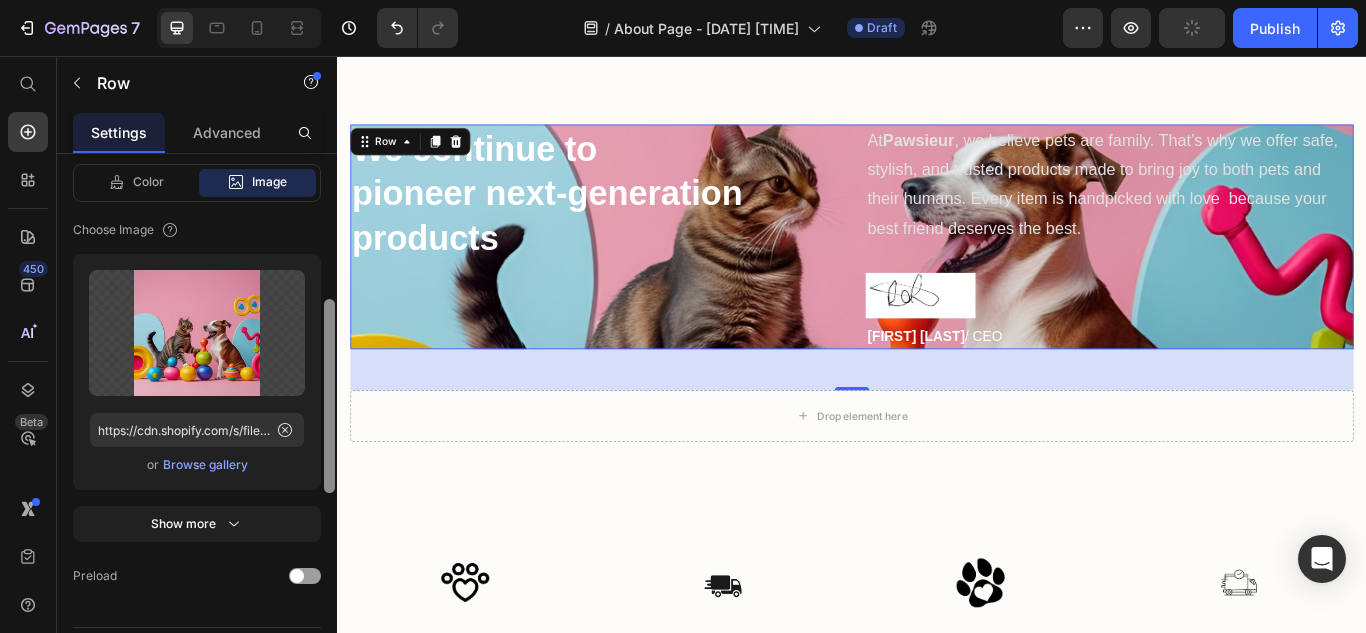 drag, startPoint x: 326, startPoint y: 328, endPoint x: 335, endPoint y: 680, distance: 352.11505 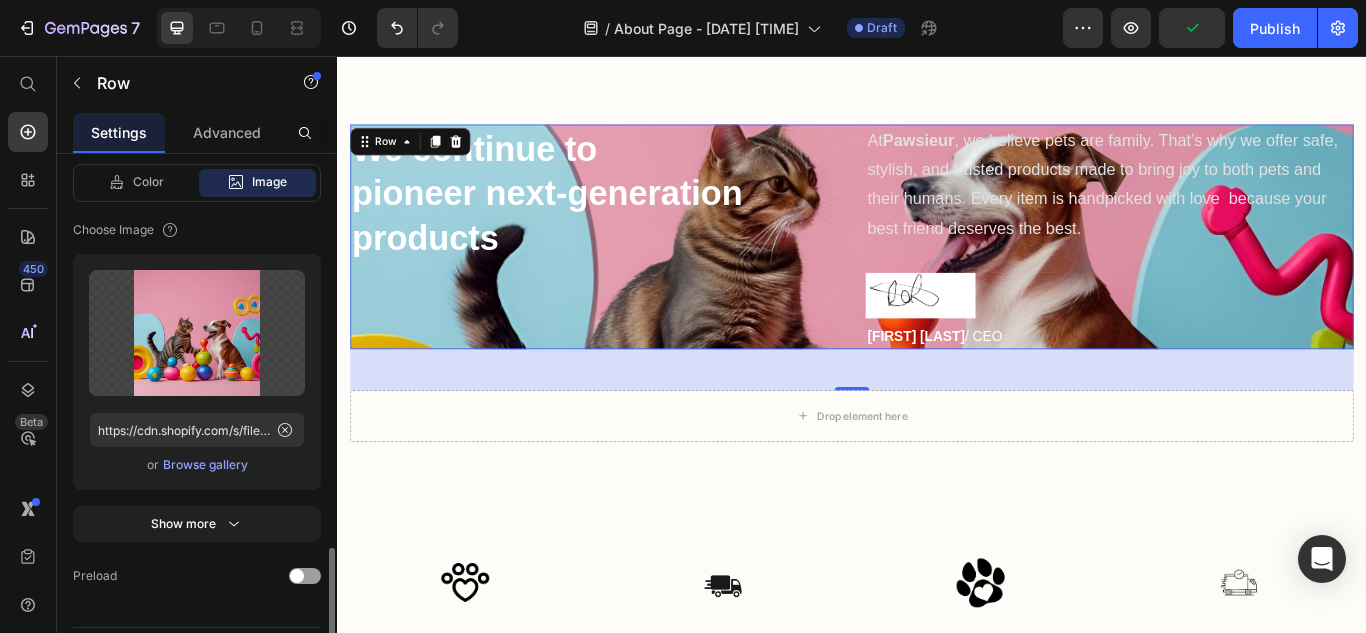 scroll, scrollTop: 941, scrollLeft: 0, axis: vertical 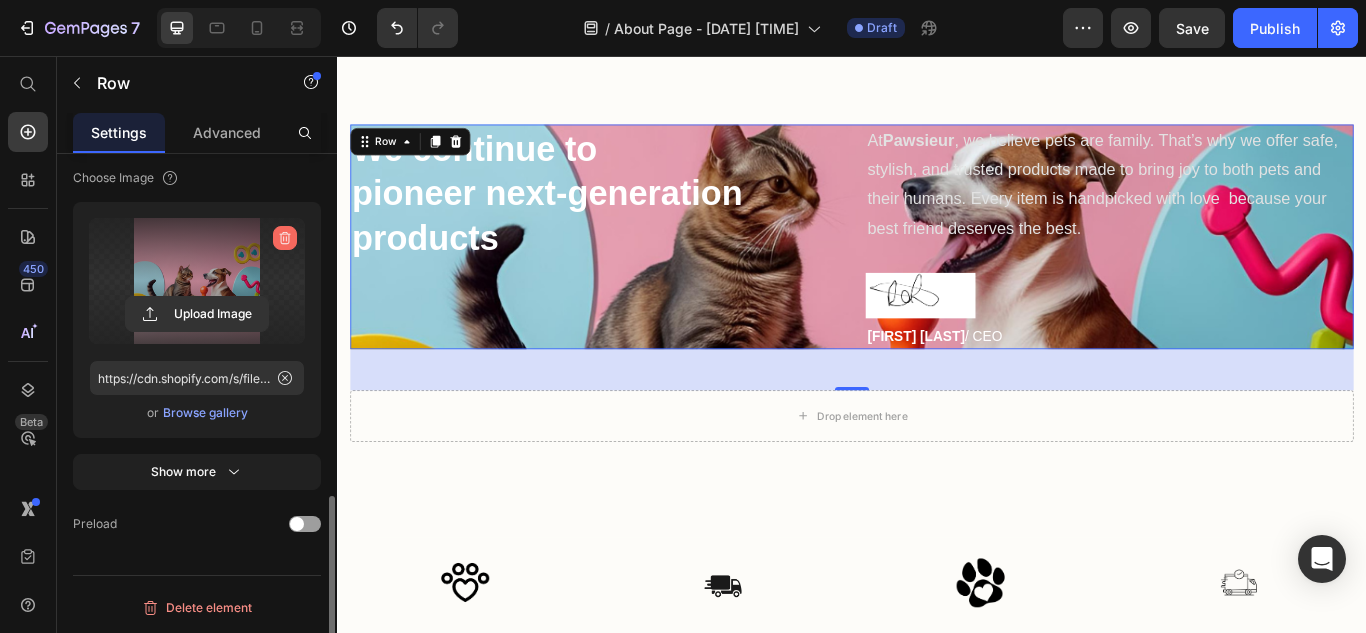 click at bounding box center (285, 238) 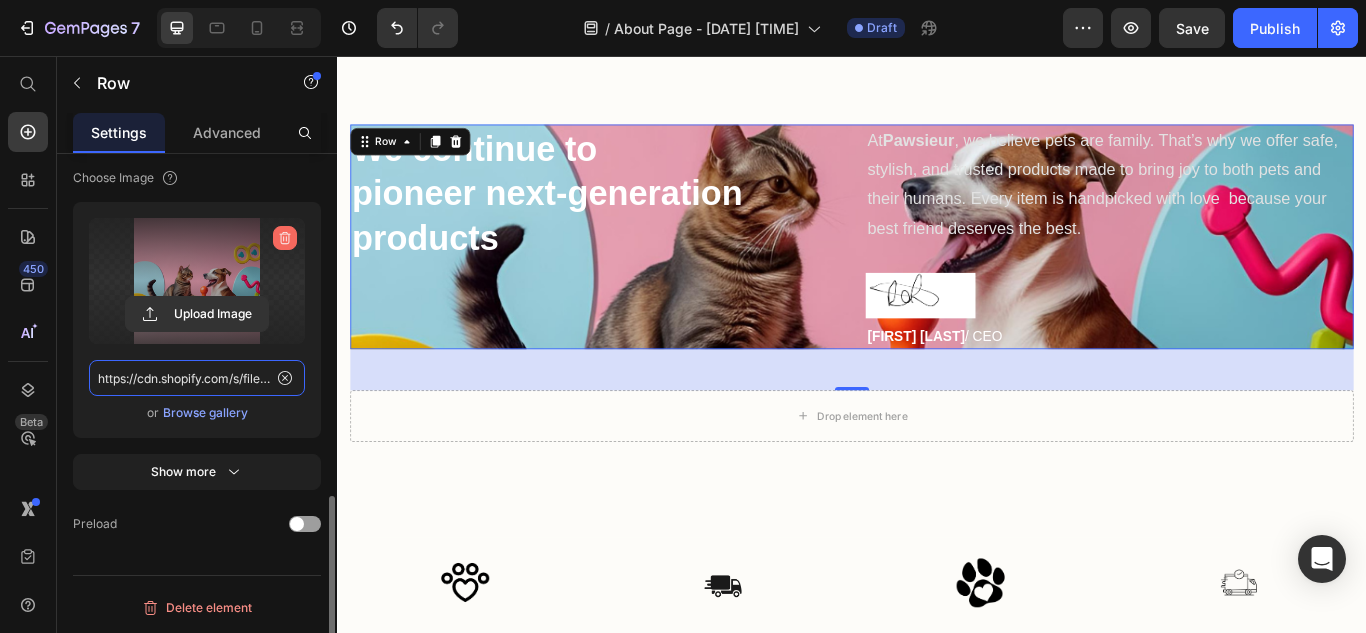 type 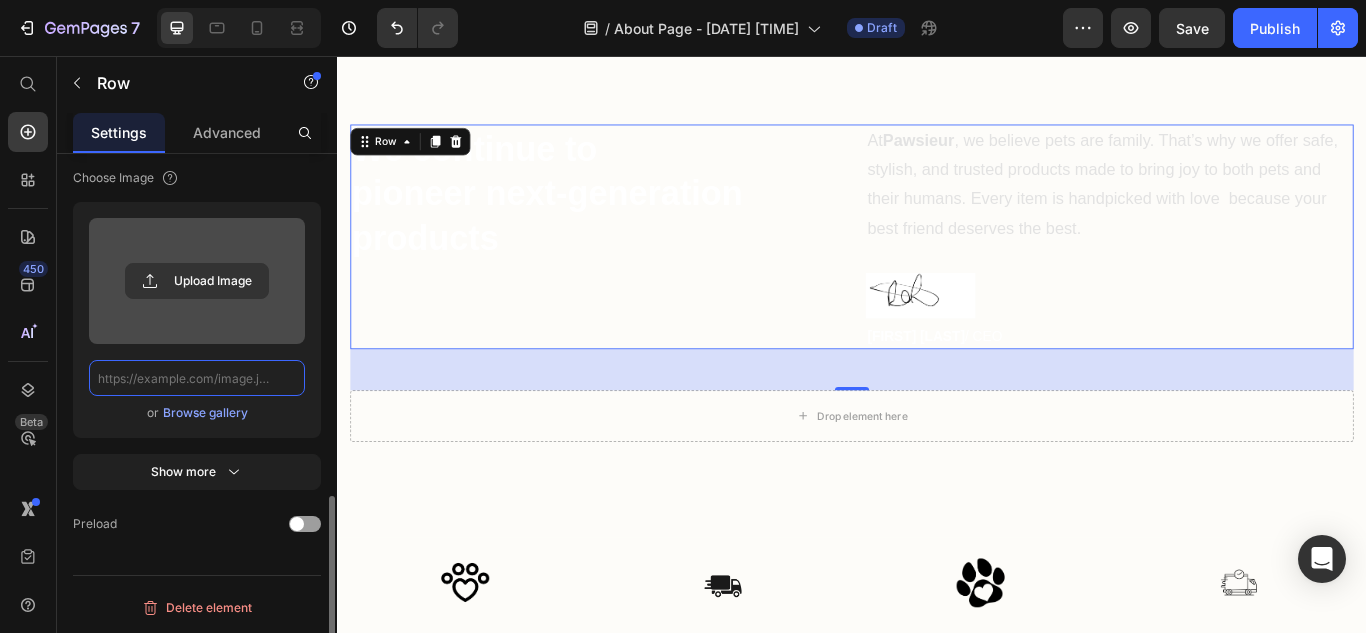 scroll, scrollTop: 0, scrollLeft: 0, axis: both 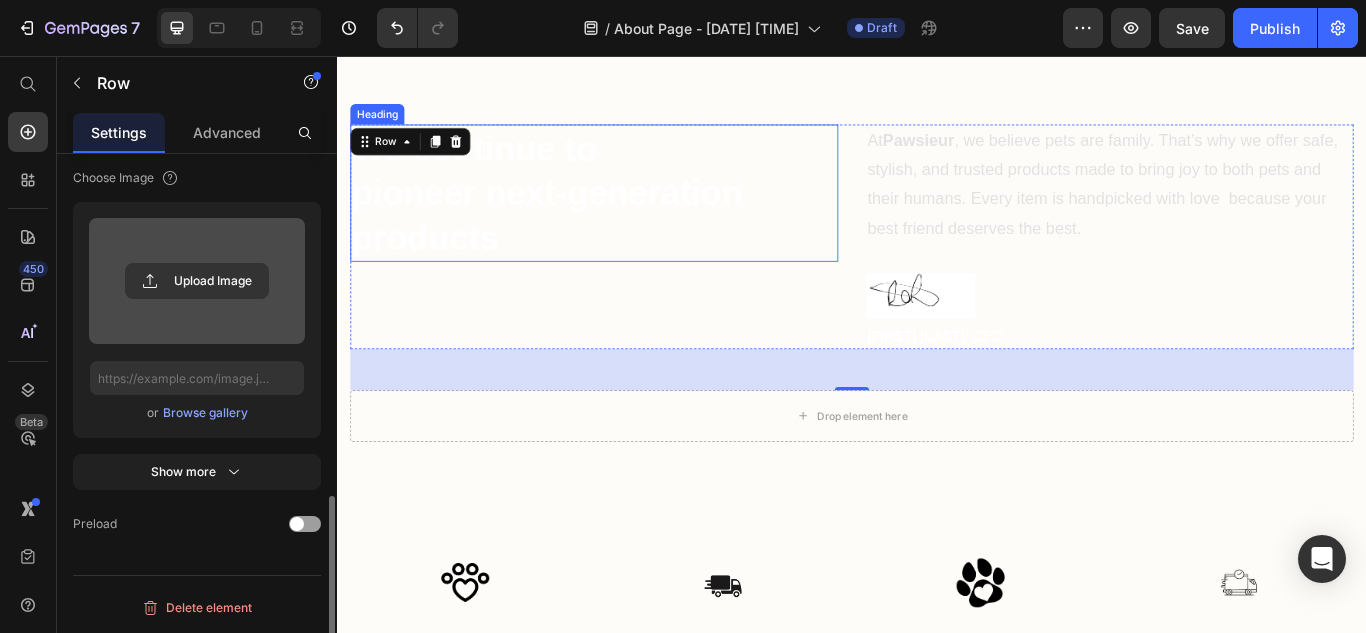 click on "We continue to  pioneer next-generation products" at bounding box center (636, 216) 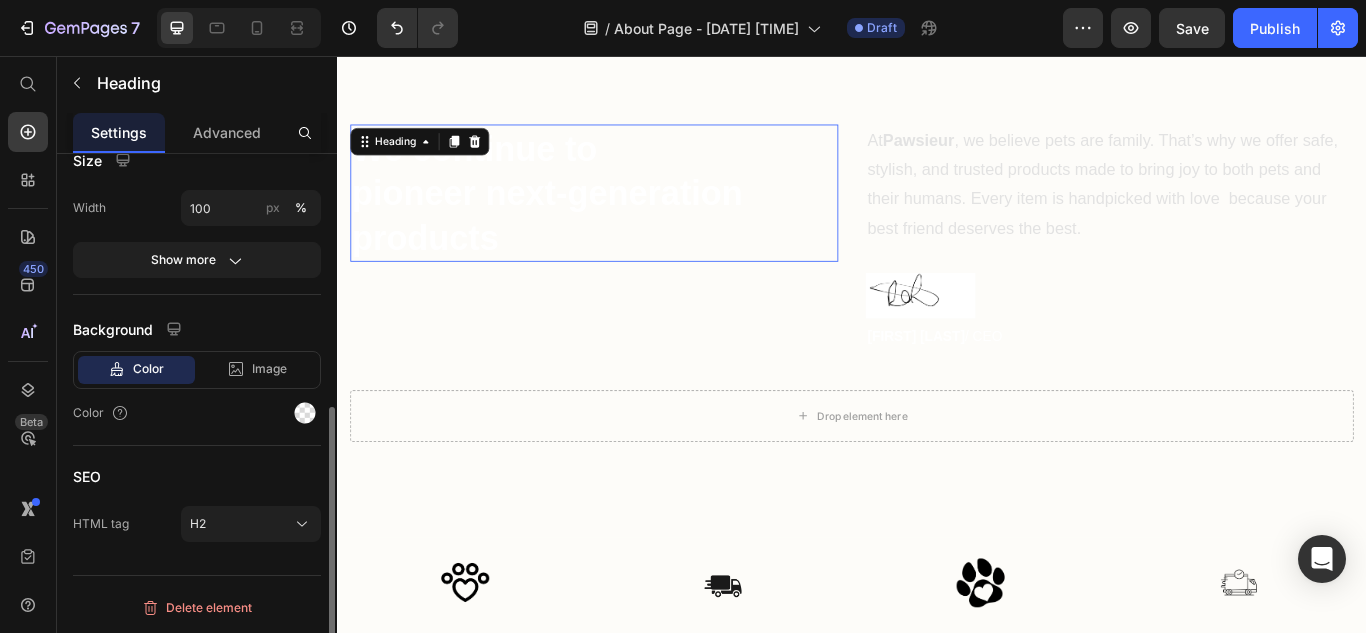 scroll, scrollTop: 0, scrollLeft: 0, axis: both 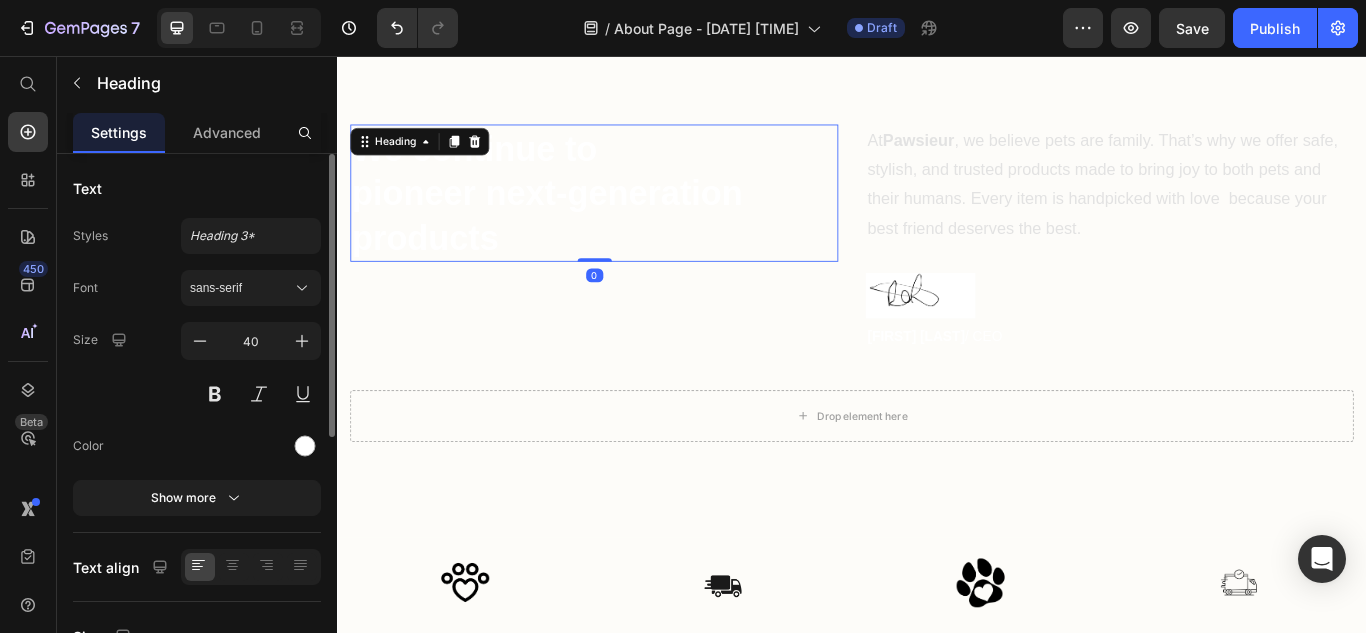 click on "We continue to  pioneer next-generation products" at bounding box center [636, 216] 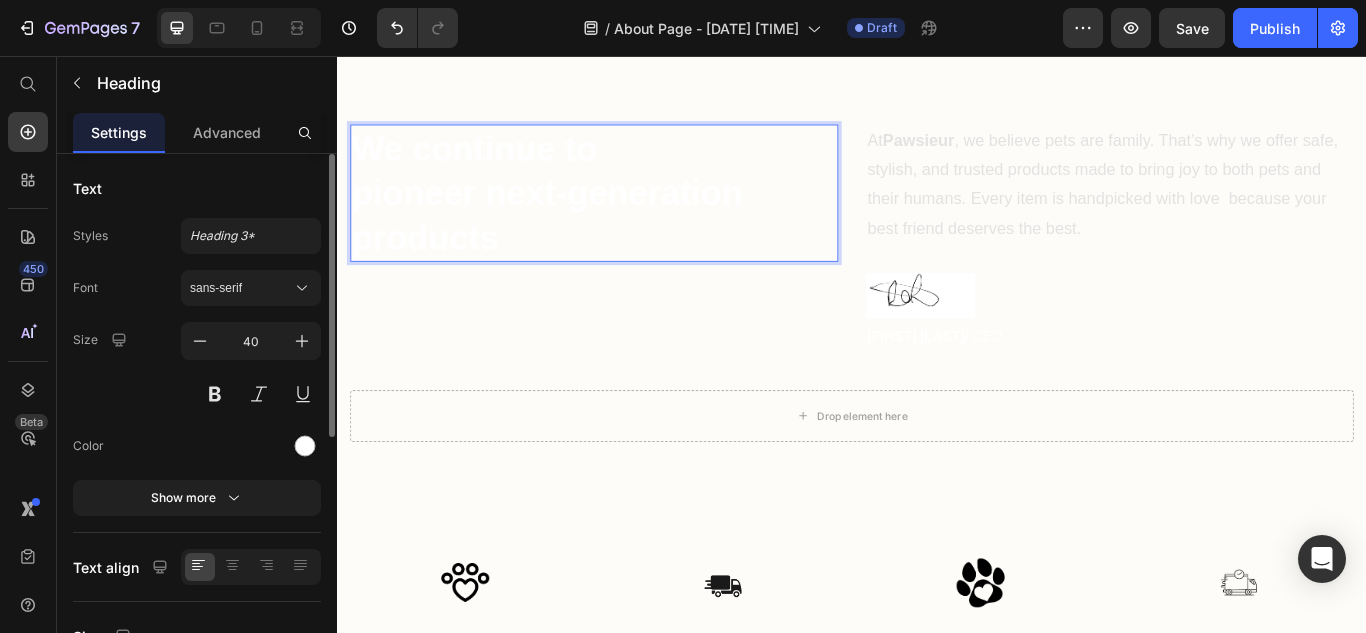 click on "We continue to  pioneer next-generation products" at bounding box center [636, 216] 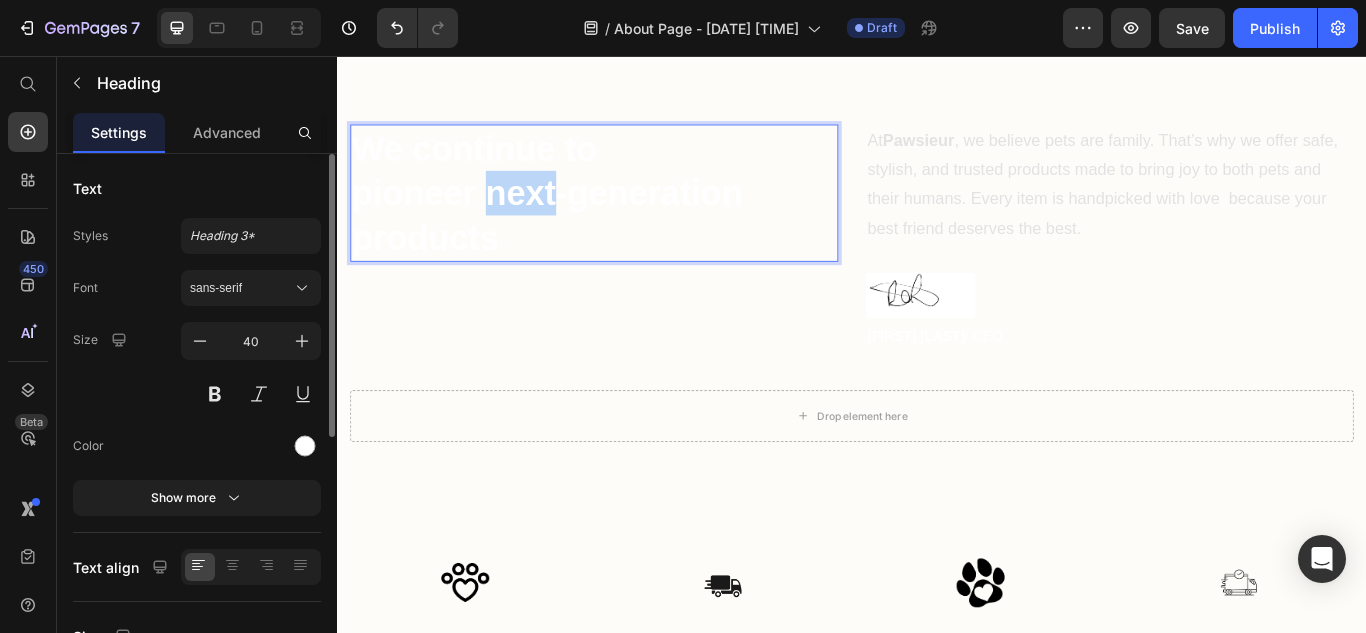 click on "We continue to  pioneer next-generation products" at bounding box center [636, 216] 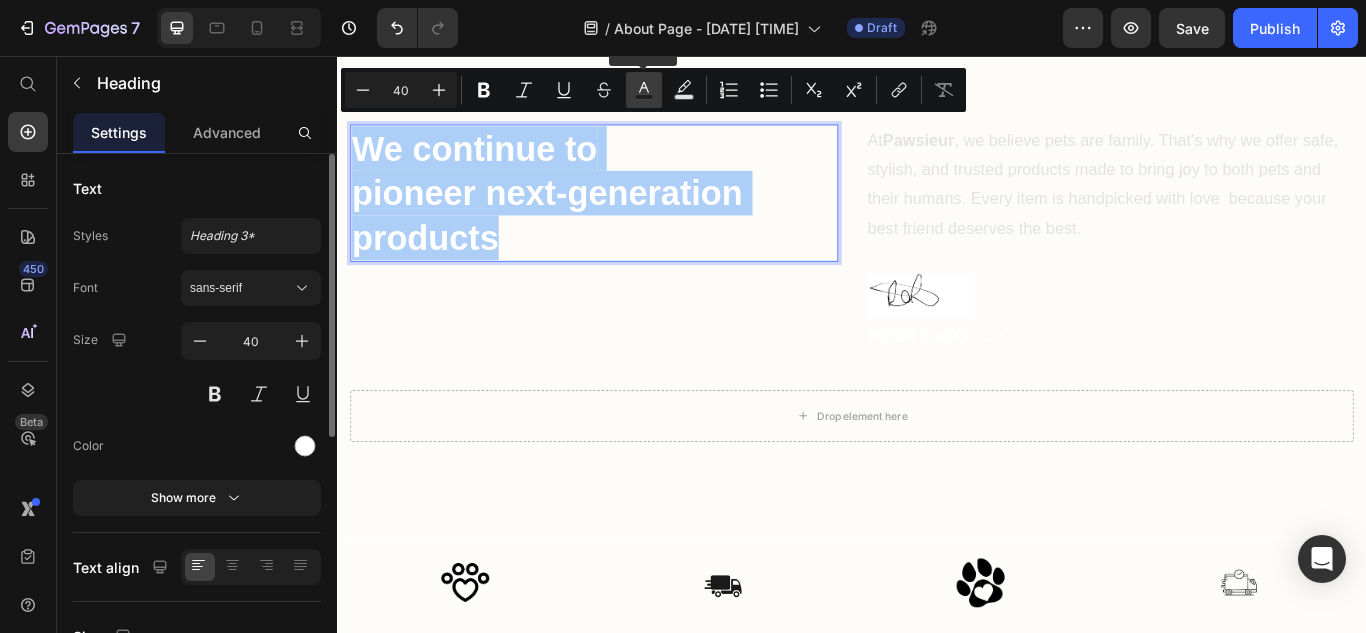 click 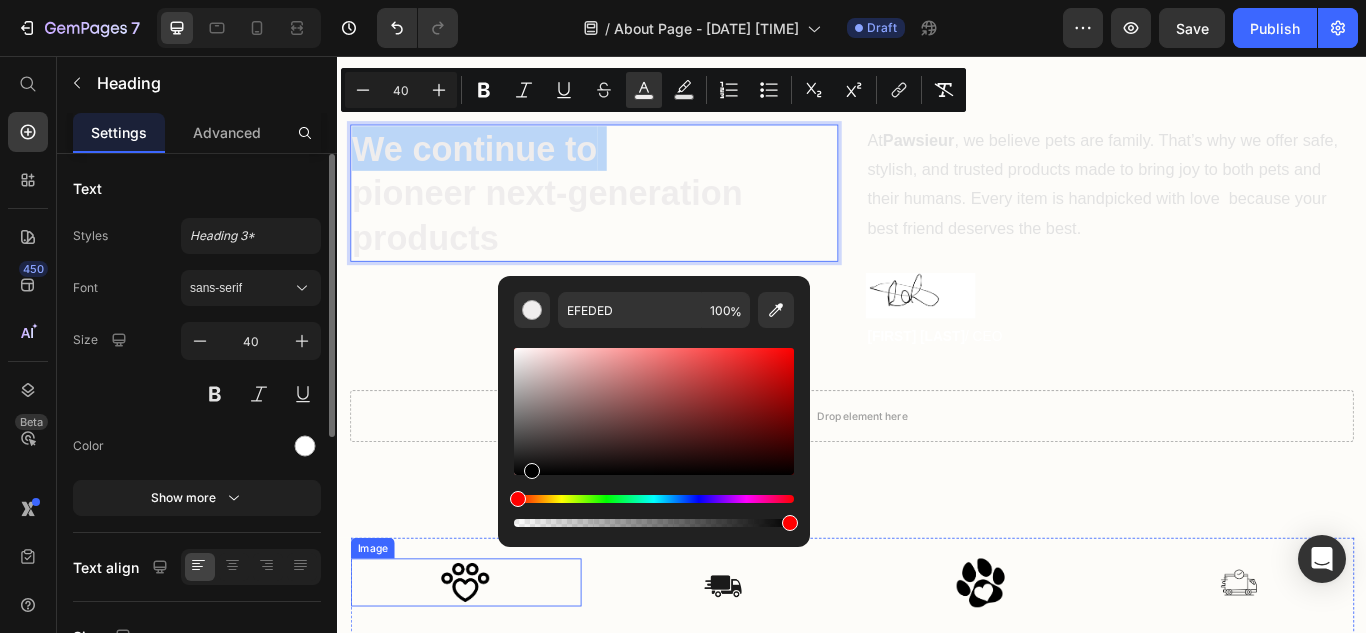 type on "000000" 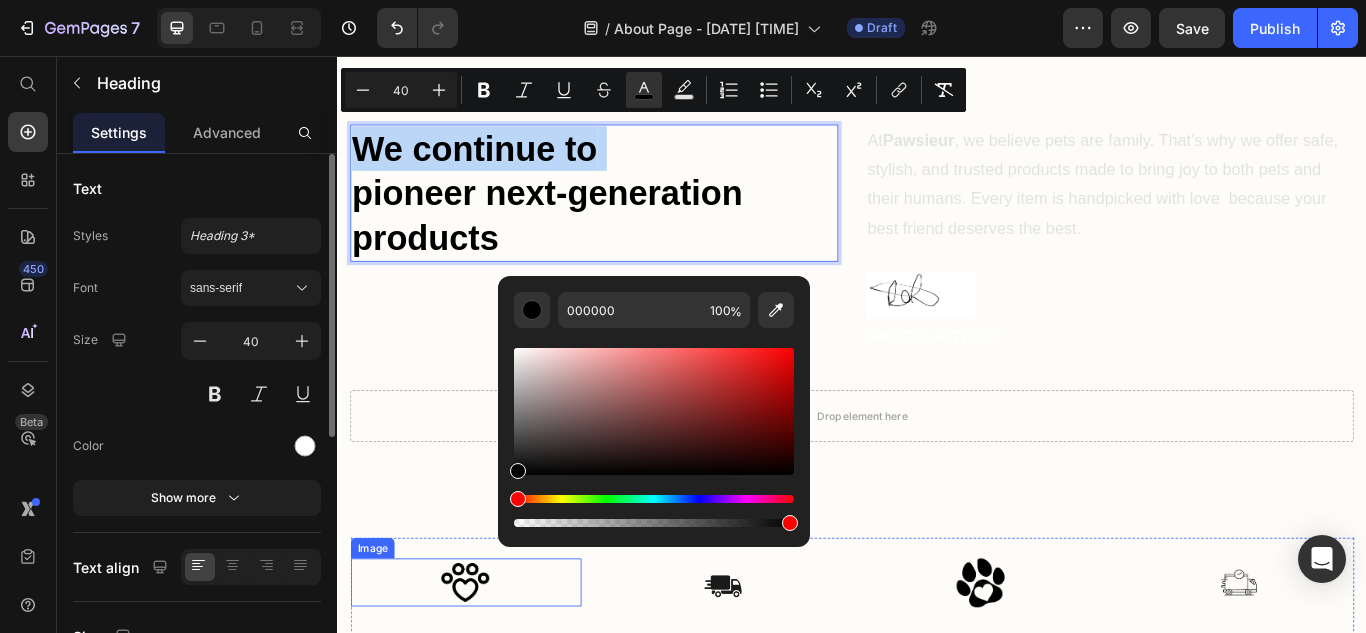 drag, startPoint x: 854, startPoint y: 411, endPoint x: 522, endPoint y: 651, distance: 409.66327 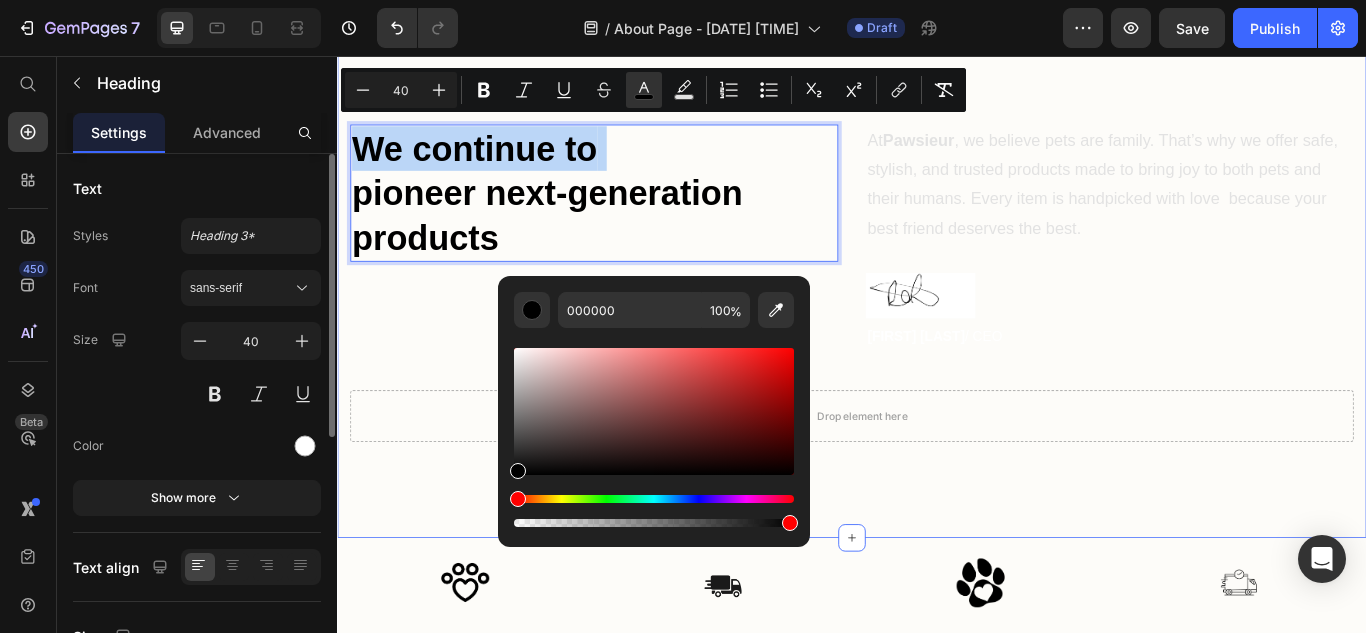 click on "We continue to  pioneer next-generation products Heading   0 At  Pawsieur , we believe pets are family. That’s why we offer safe, stylish, and trusted products made to bring joy to both pets and their humans. Every item is handpicked with love  because your best friend deserves the best. Text block Image [FIRST] [LAST]  / CEO Text block Row
Drop element here Row Section 3" at bounding box center [937, 321] 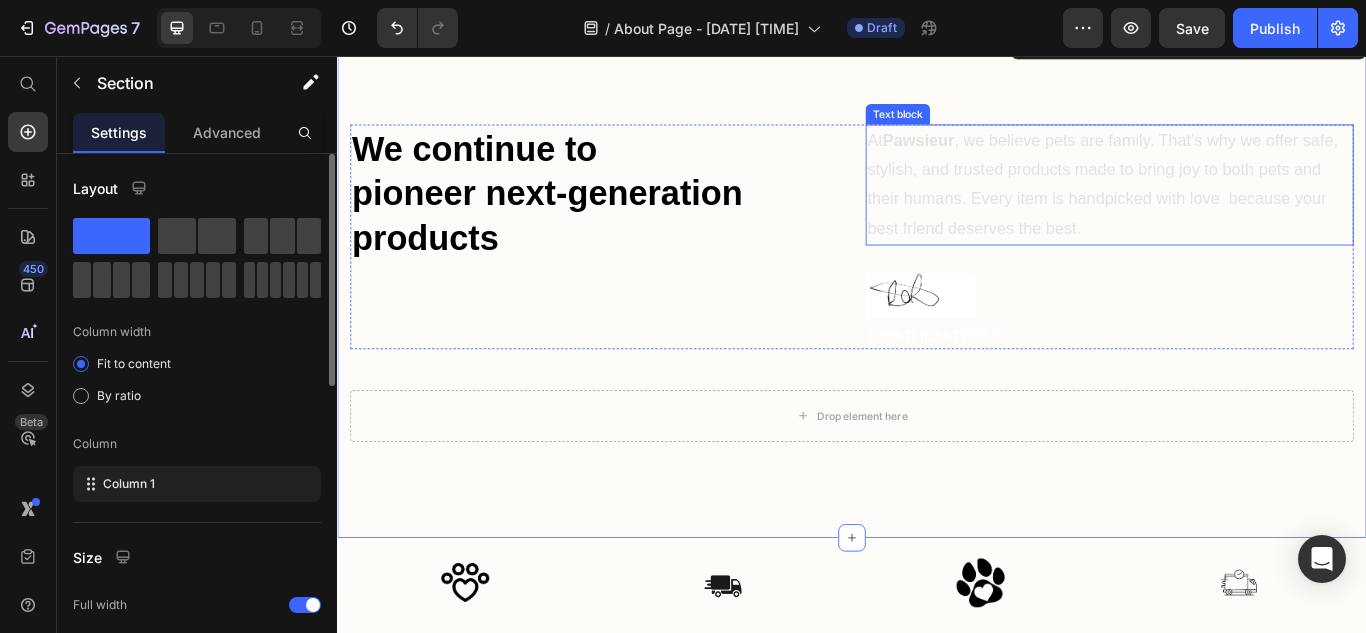 click on "At  Pawsieur , we believe pets are family. That’s why we offer safe, stylish, and trusted products made to bring joy to both pets and their humans. Every item is handpicked with love  because your best friend deserves the best." at bounding box center [1237, 206] 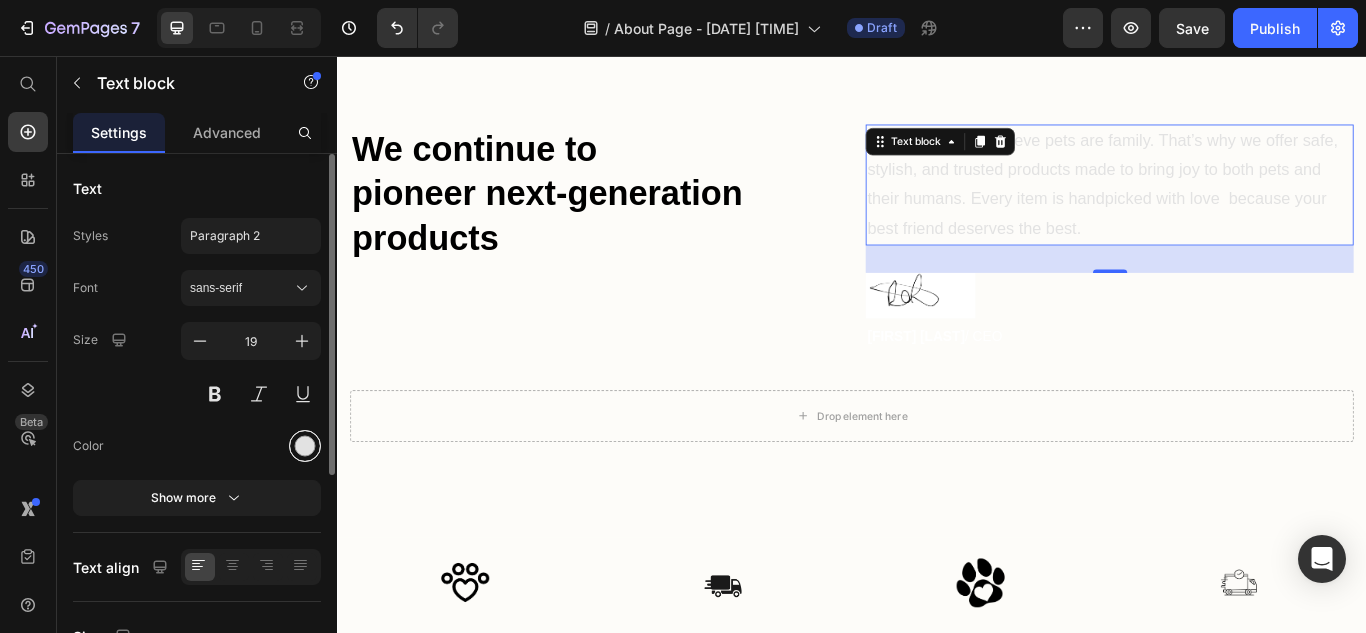 click at bounding box center [305, 446] 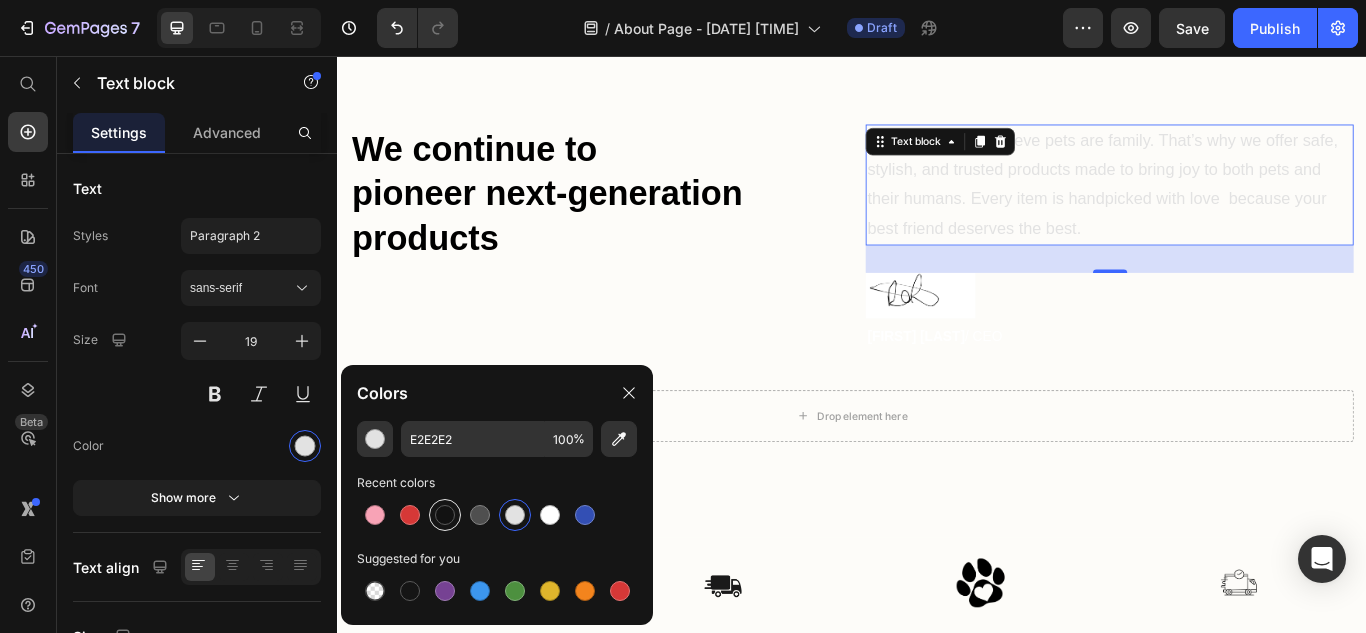 click at bounding box center [445, 515] 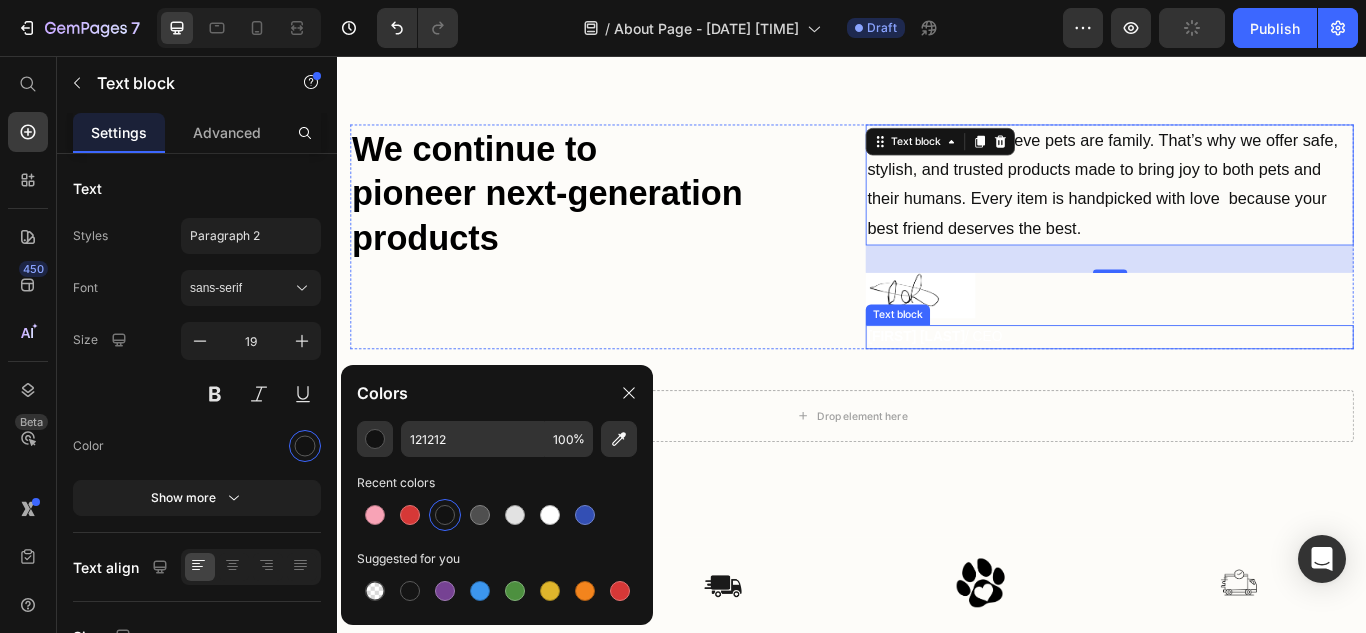 click on "[FIRST] [LAST]  / CEO" at bounding box center (1237, 384) 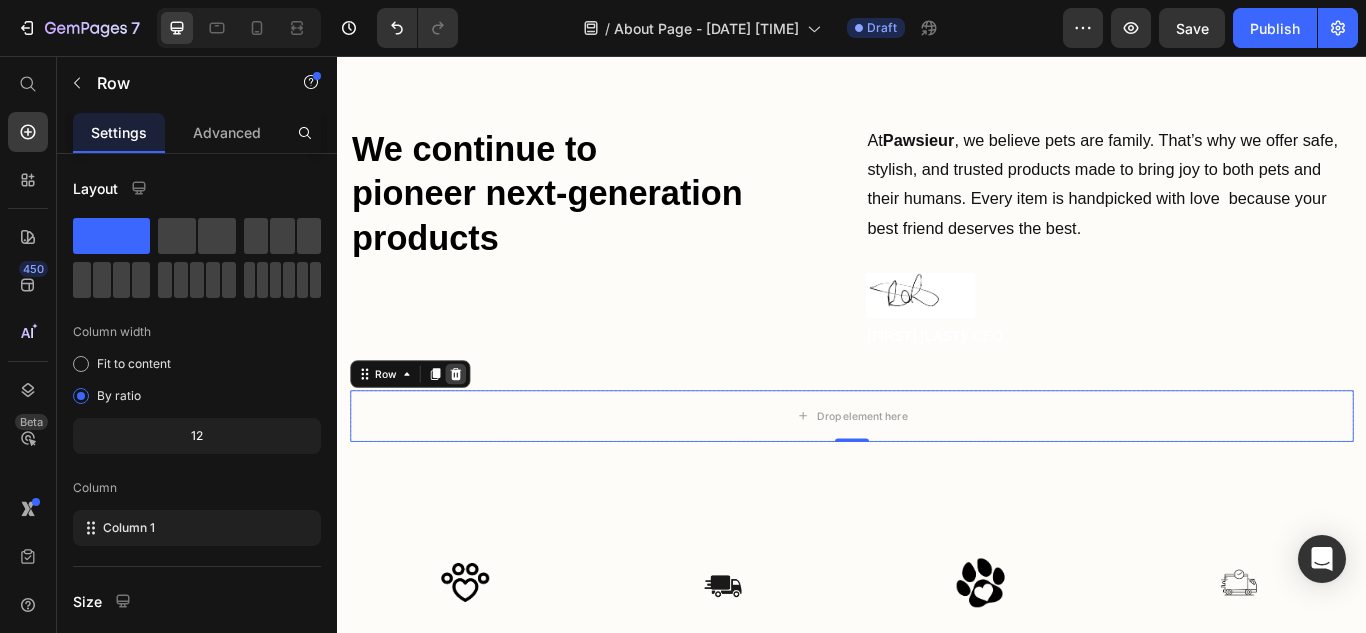 click 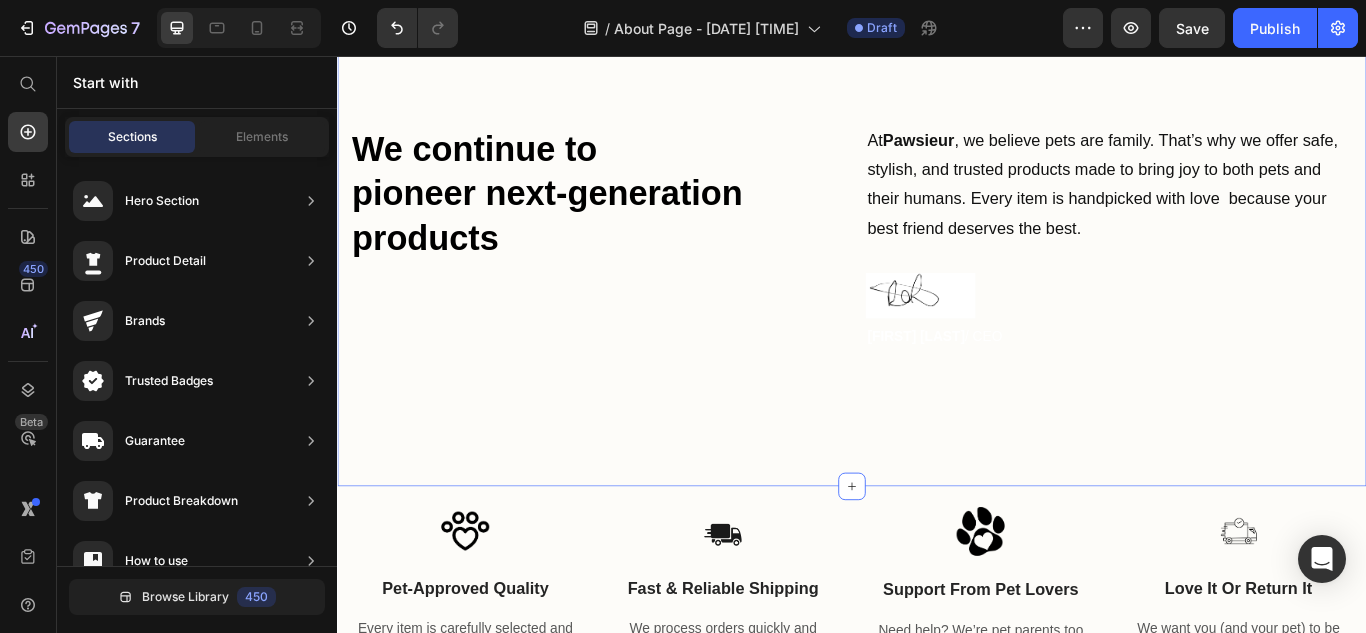 drag, startPoint x: 930, startPoint y: 536, endPoint x: 1213, endPoint y: 466, distance: 291.52872 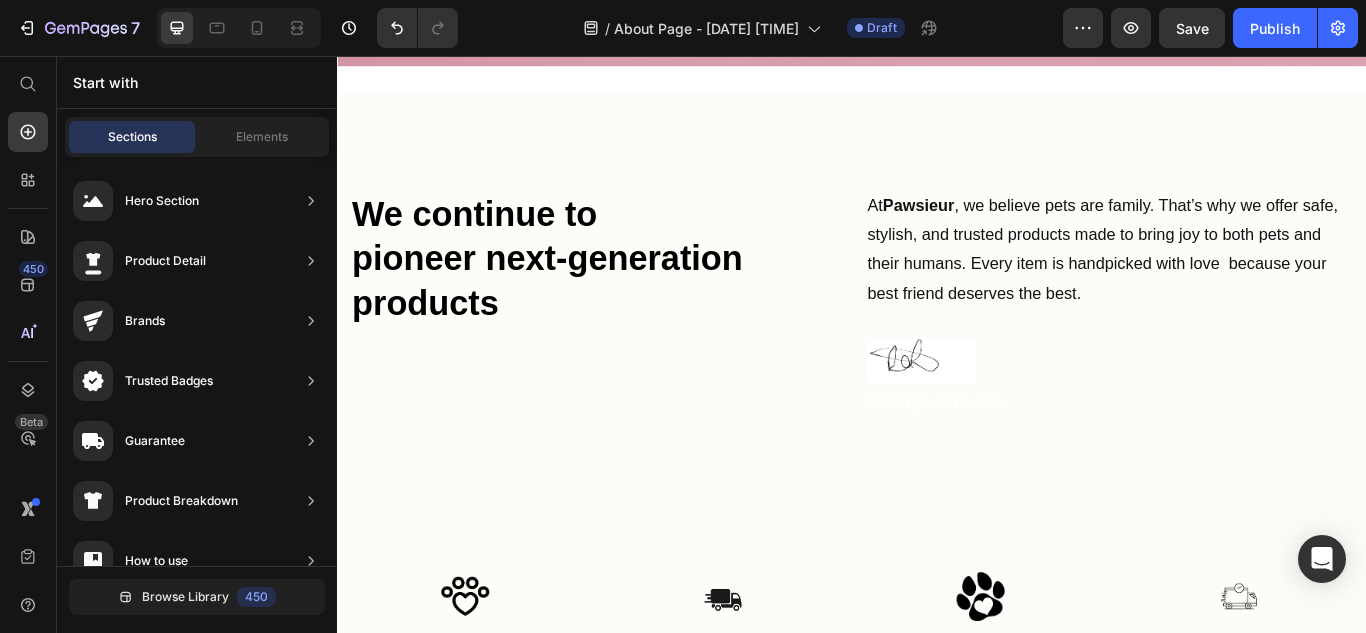 scroll, scrollTop: 1299, scrollLeft: 0, axis: vertical 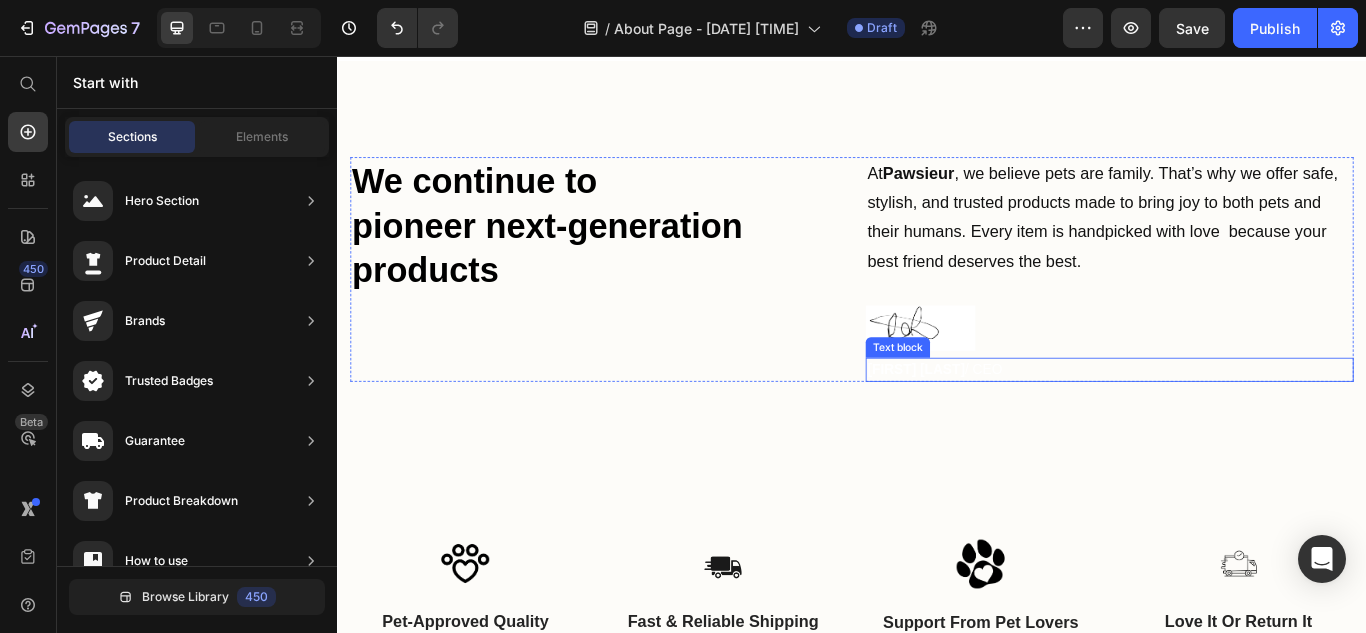 click on "[FIRST] [LAST]" at bounding box center (1012, 421) 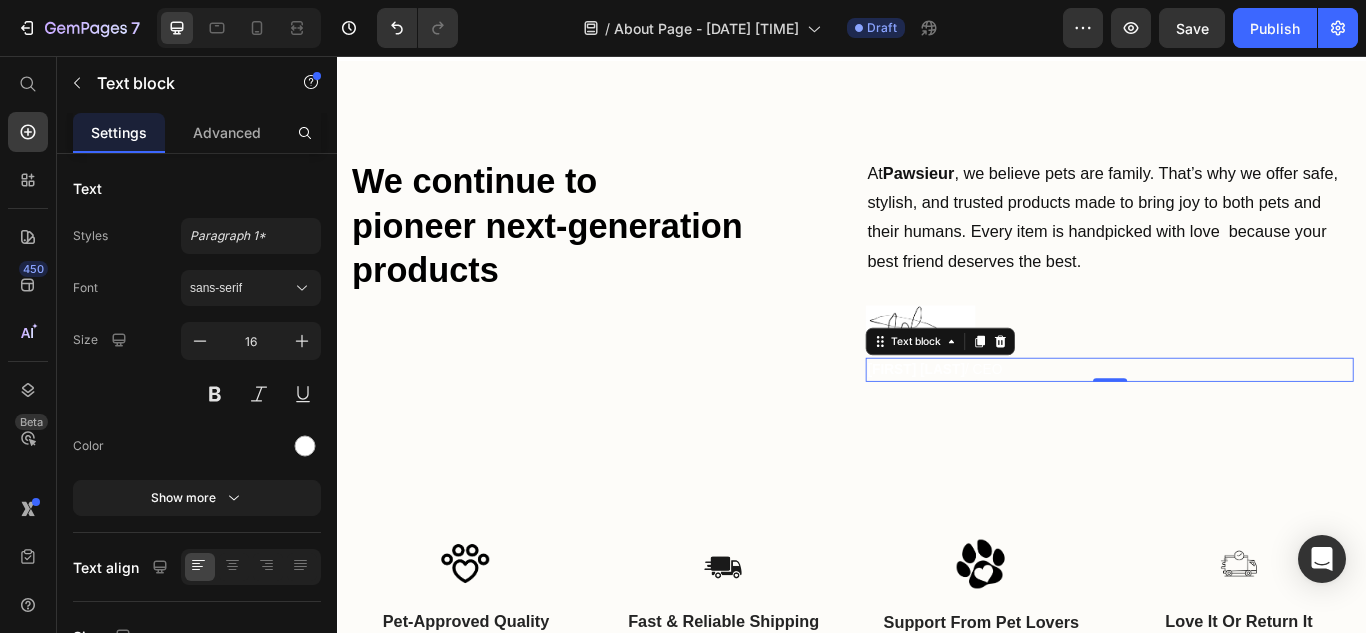 click on "[FIRST] [LAST]" at bounding box center (1012, 421) 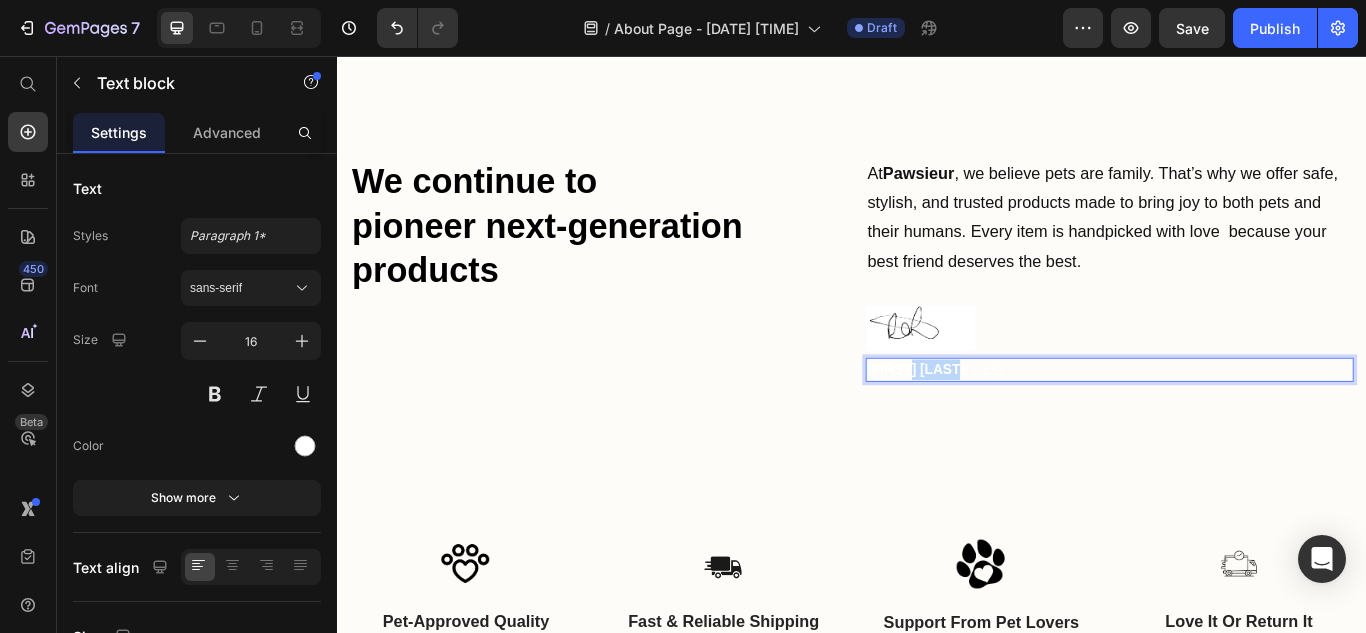 click on "[FIRST] [LAST]" at bounding box center [1012, 421] 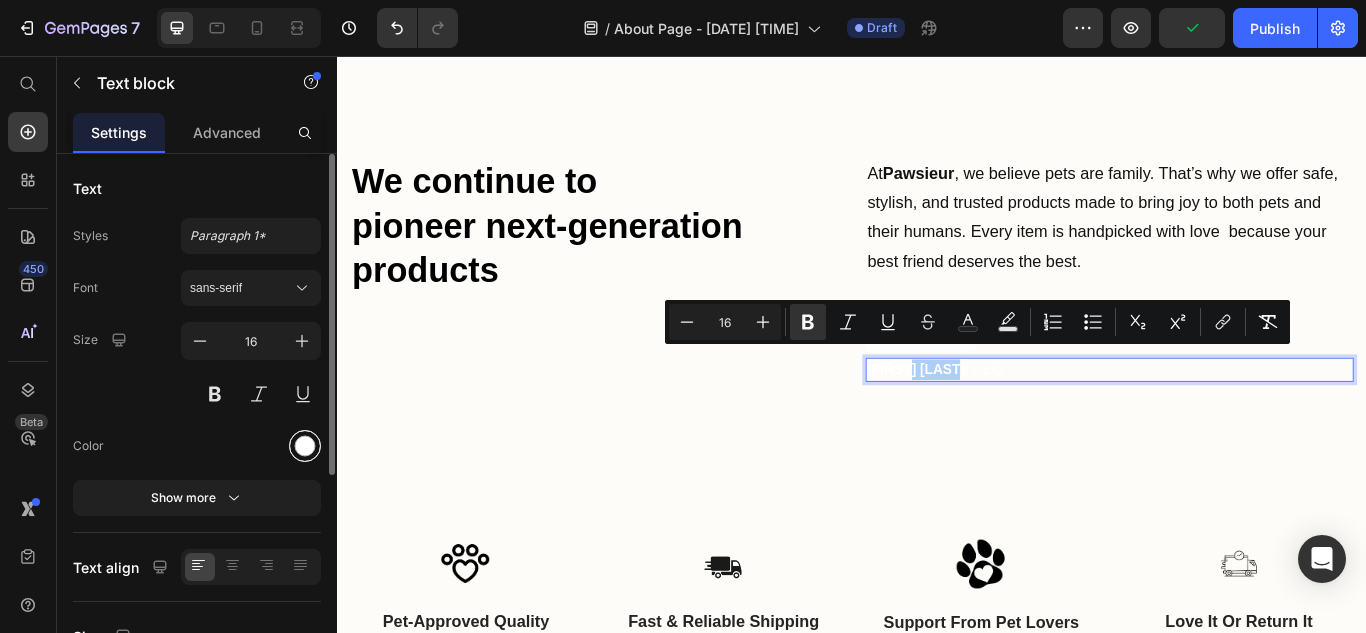 click at bounding box center [305, 446] 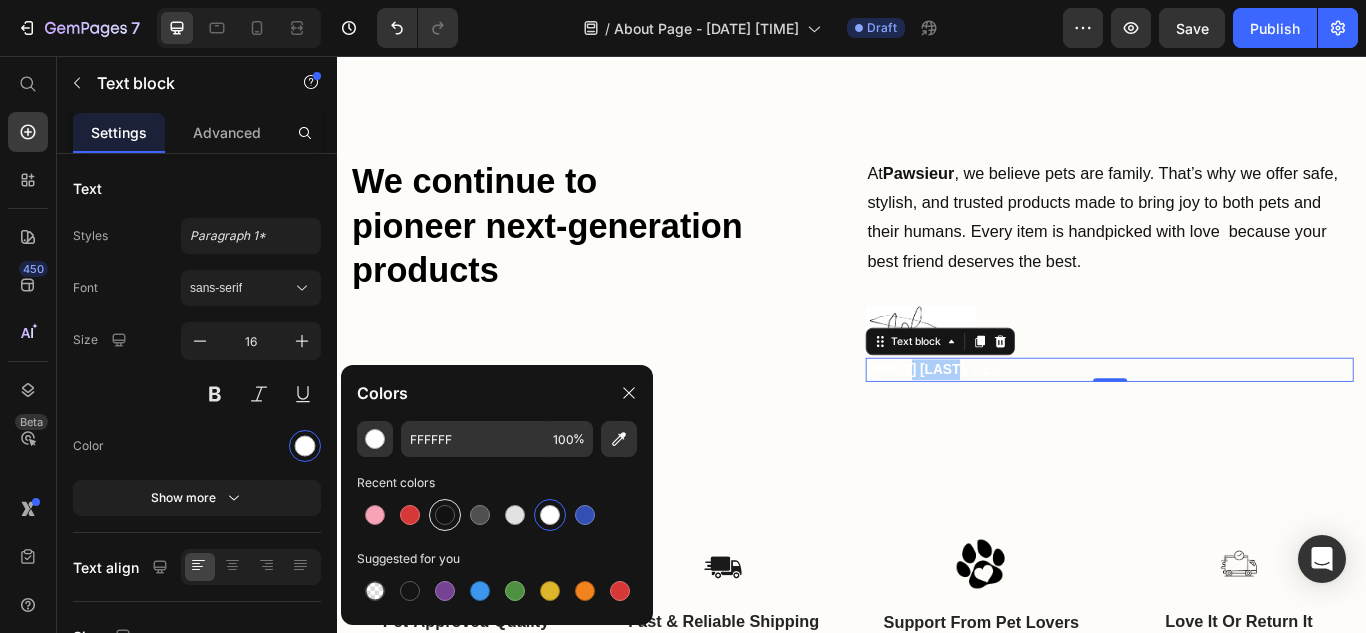 click at bounding box center (445, 515) 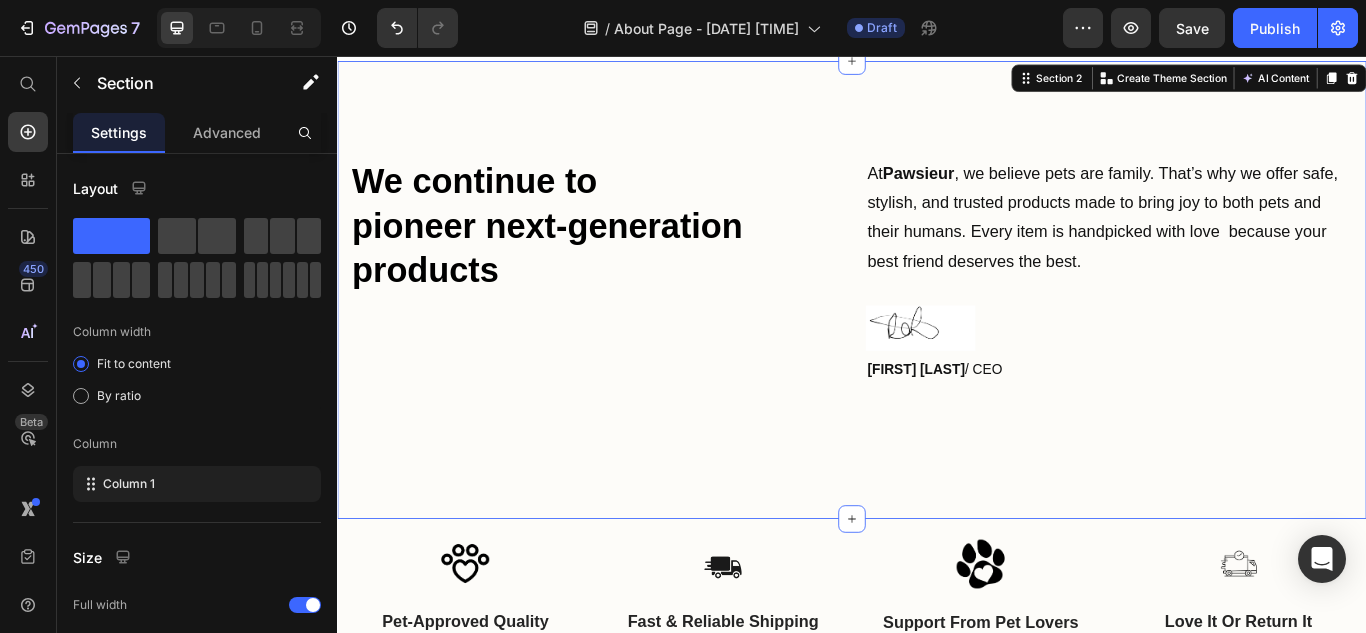 click on "⁠⁠⁠⁠⁠⁠⁠ We continue to  pioneer next-generation products Heading At  Pawsieur , we believe pets are family. That’s why we offer safe, stylish, and trusted products made to bring joy to both pets and their humans. Every item is handpicked with love  because your best friend deserves the best. Text block Image [FIRST] [LAST]  / CEO Text block Row Section 2   You can create reusable sections Create Theme Section AI Content Write with GemAI What would you like to describe here? Tone and Voice Persuasive Product Show more Generate" at bounding box center (937, 329) 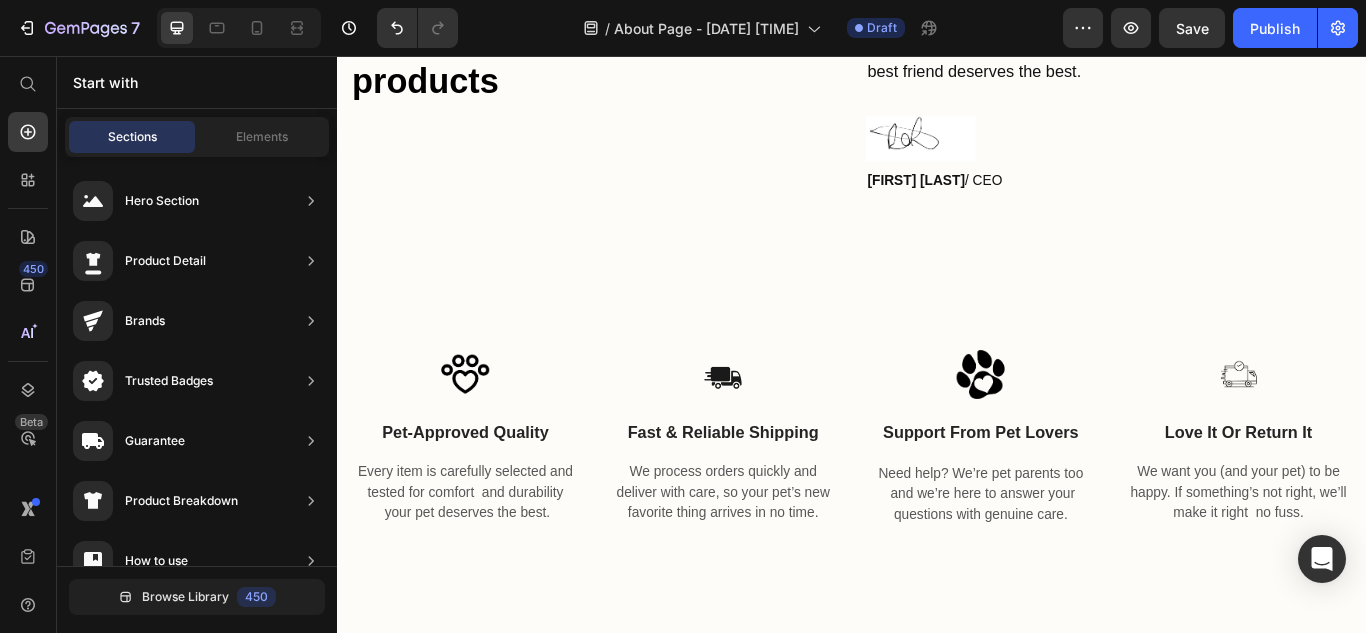 scroll, scrollTop: 1510, scrollLeft: 0, axis: vertical 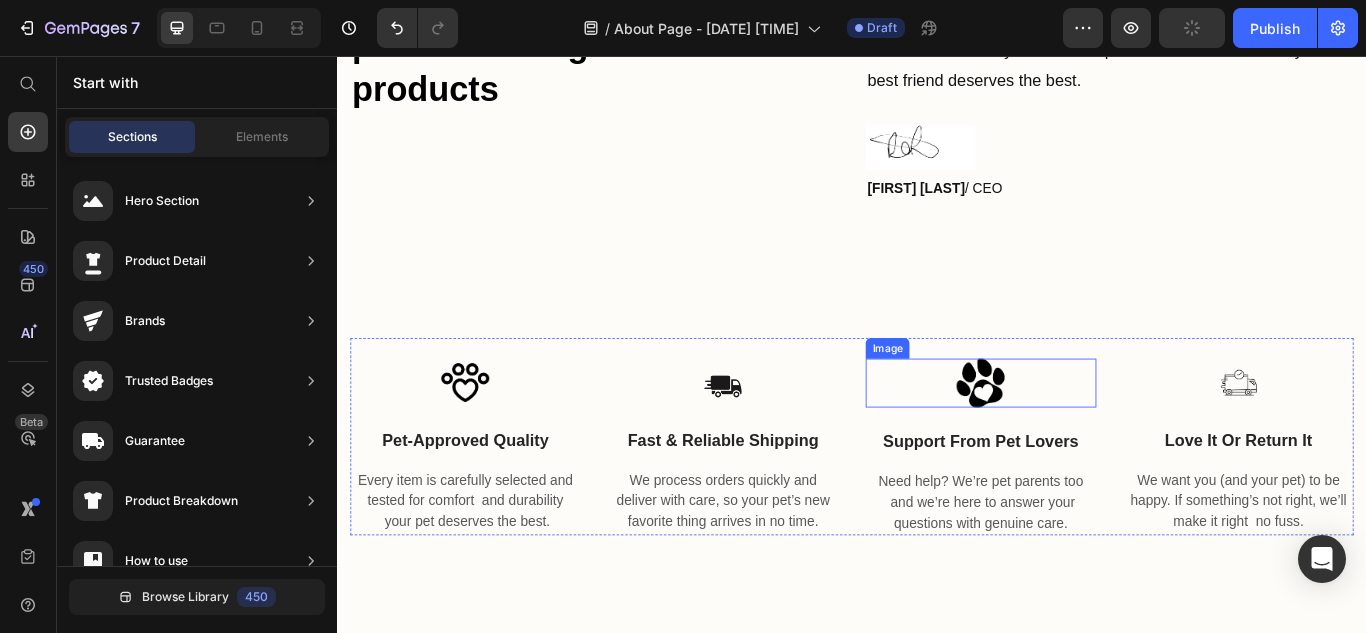 click at bounding box center [1087, 437] 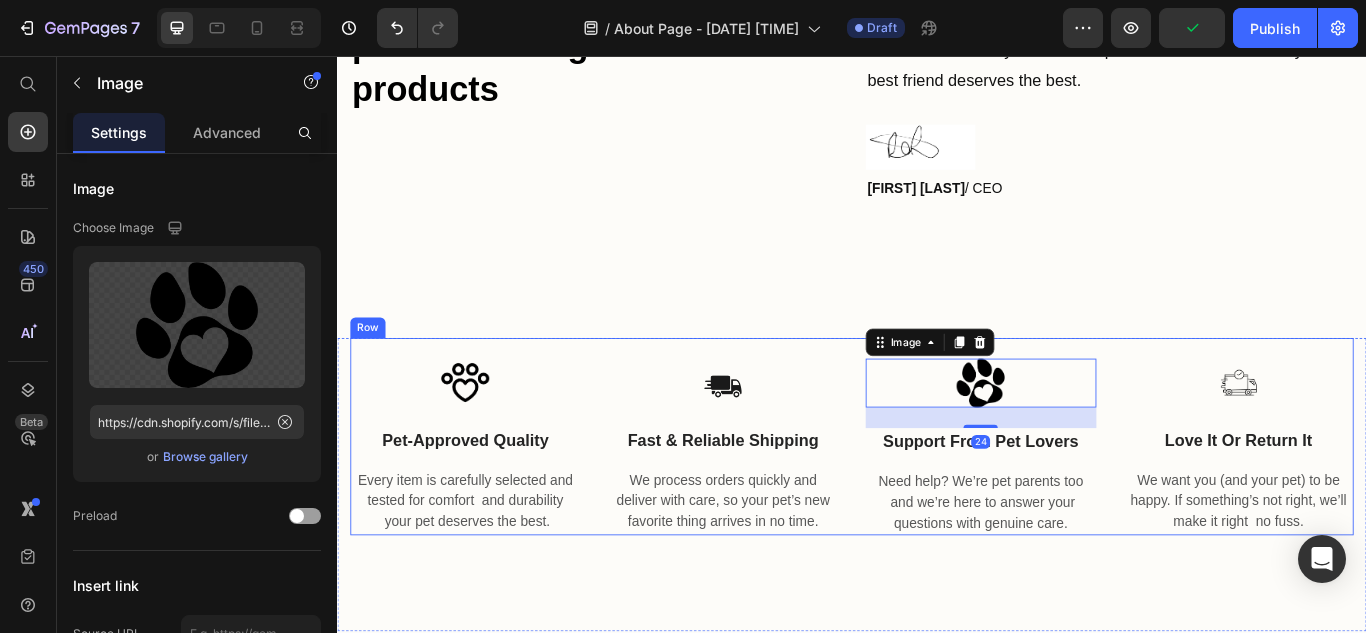 click on "Image Pet-Approved Quality Text block Every item is carefully selected and tested for comfort  and durability  your pet deserves the best. Text block Image Fast & Reliable Shipping Text block We process orders quickly and deliver with care, so your pet’s new favorite thing arrives in no time. Text block Image   24 Support From Pet Lovers Text block Need help? We’re pet parents too  and we’re here to answer your questions with genuine care. Text block Image Love It or Return It Text block We want you (and your pet) to be happy. If something’s not right, we’ll make it right  no fuss. Text block Row" at bounding box center (937, 500) 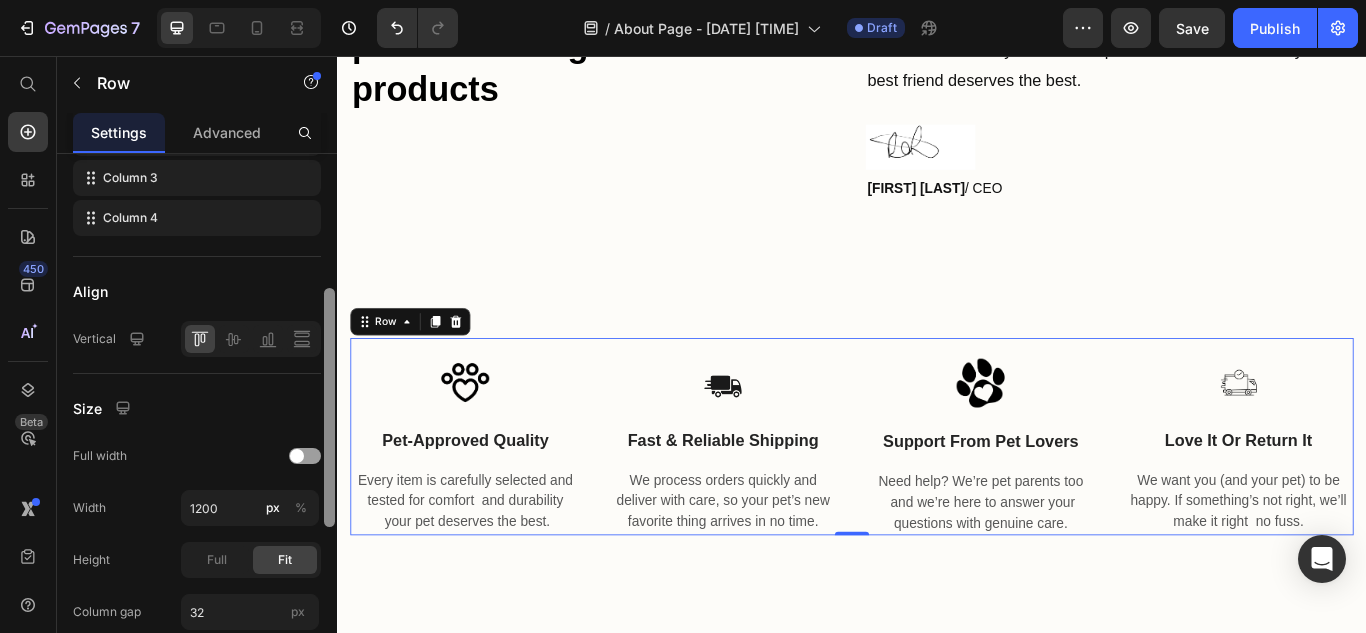 scroll, scrollTop: 434, scrollLeft: 0, axis: vertical 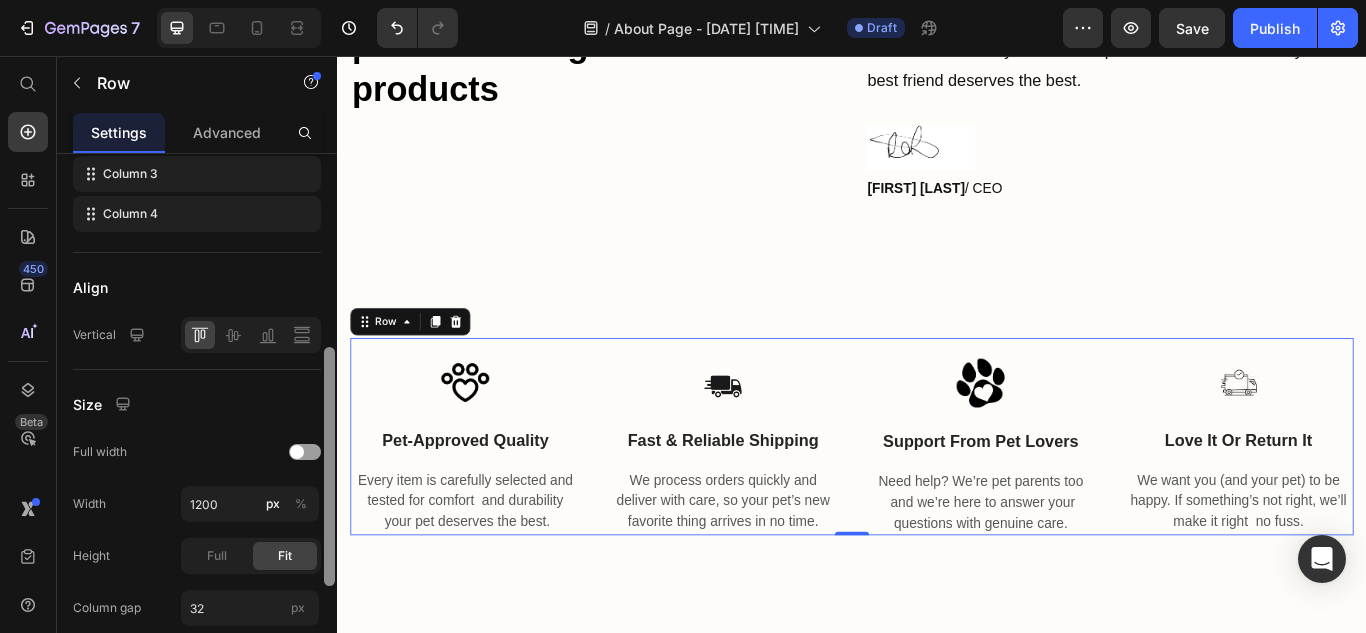 drag, startPoint x: 327, startPoint y: 330, endPoint x: 336, endPoint y: 524, distance: 194.20865 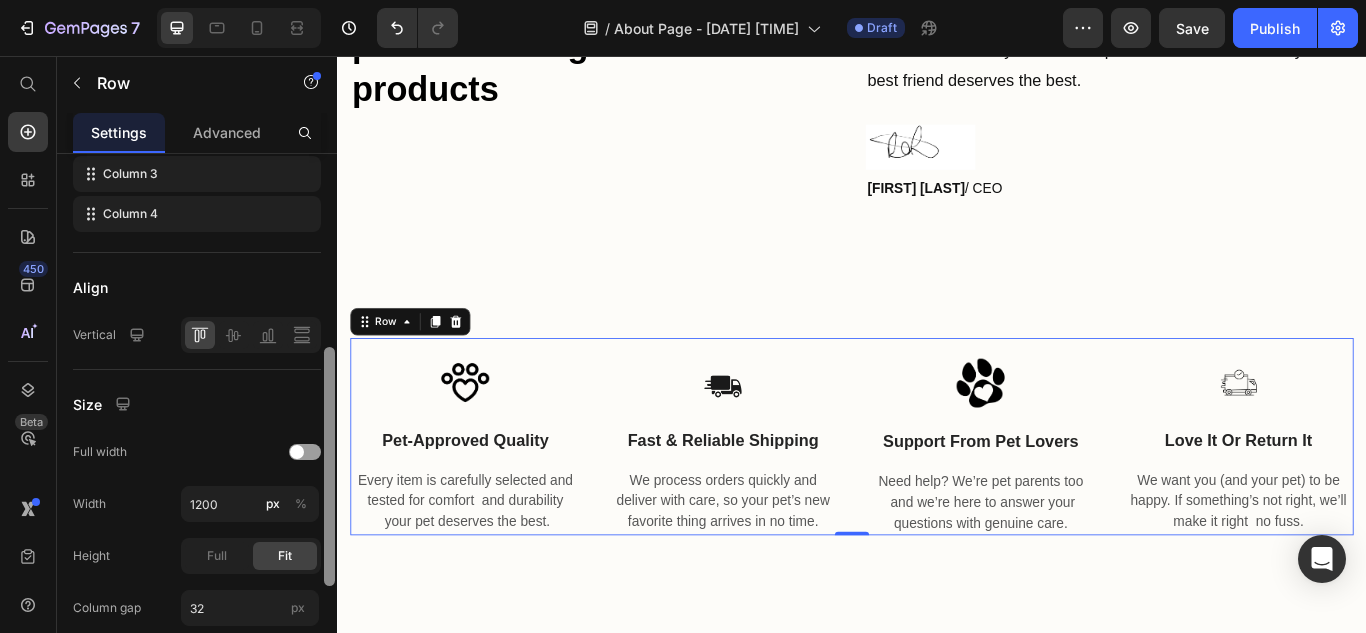 click at bounding box center (329, 422) 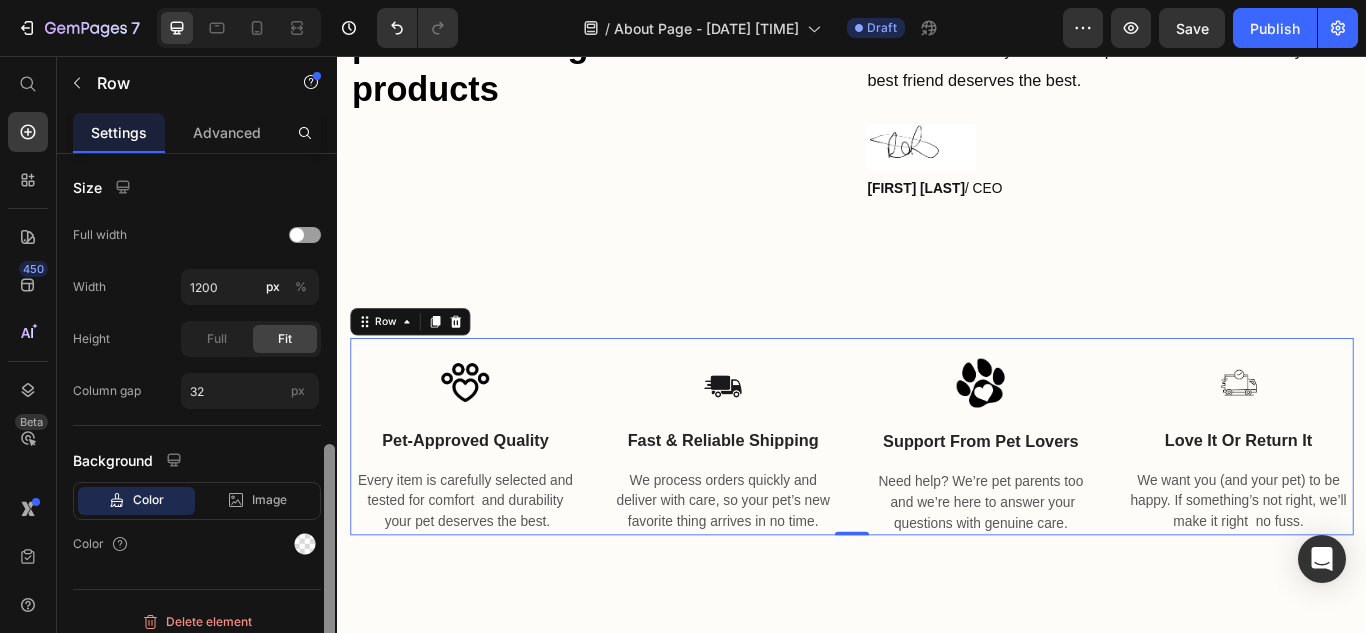 scroll, scrollTop: 665, scrollLeft: 0, axis: vertical 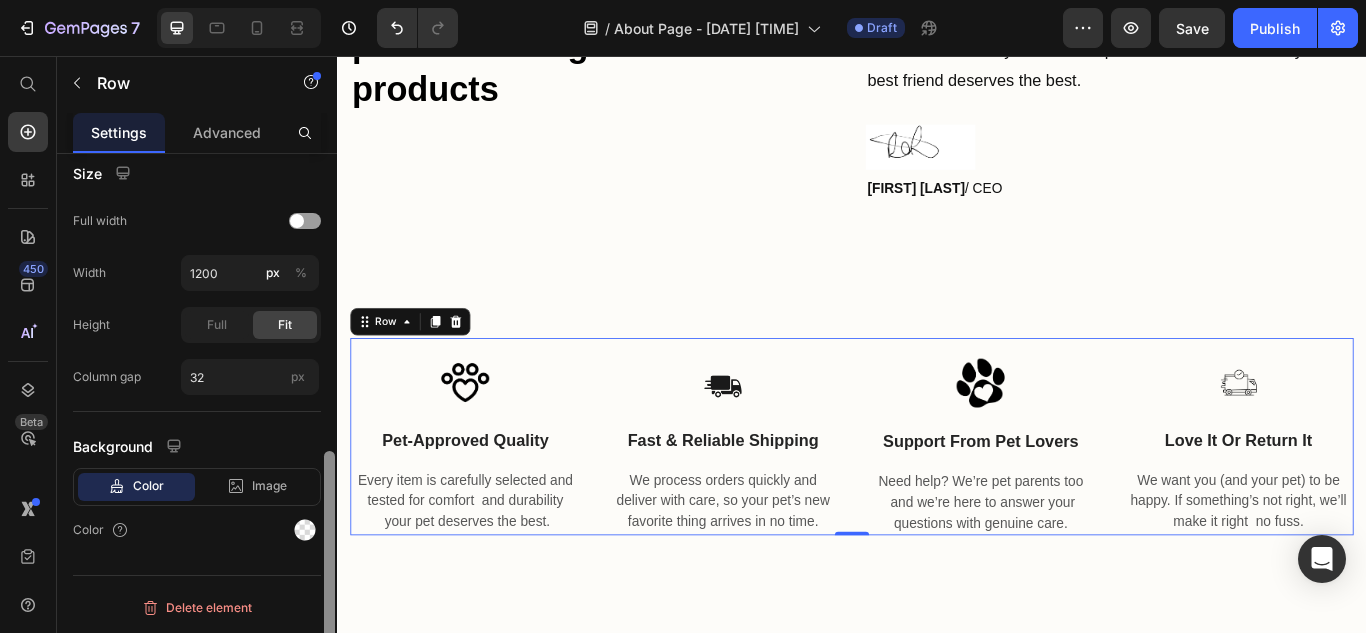drag, startPoint x: 329, startPoint y: 526, endPoint x: 324, endPoint y: 680, distance: 154.08115 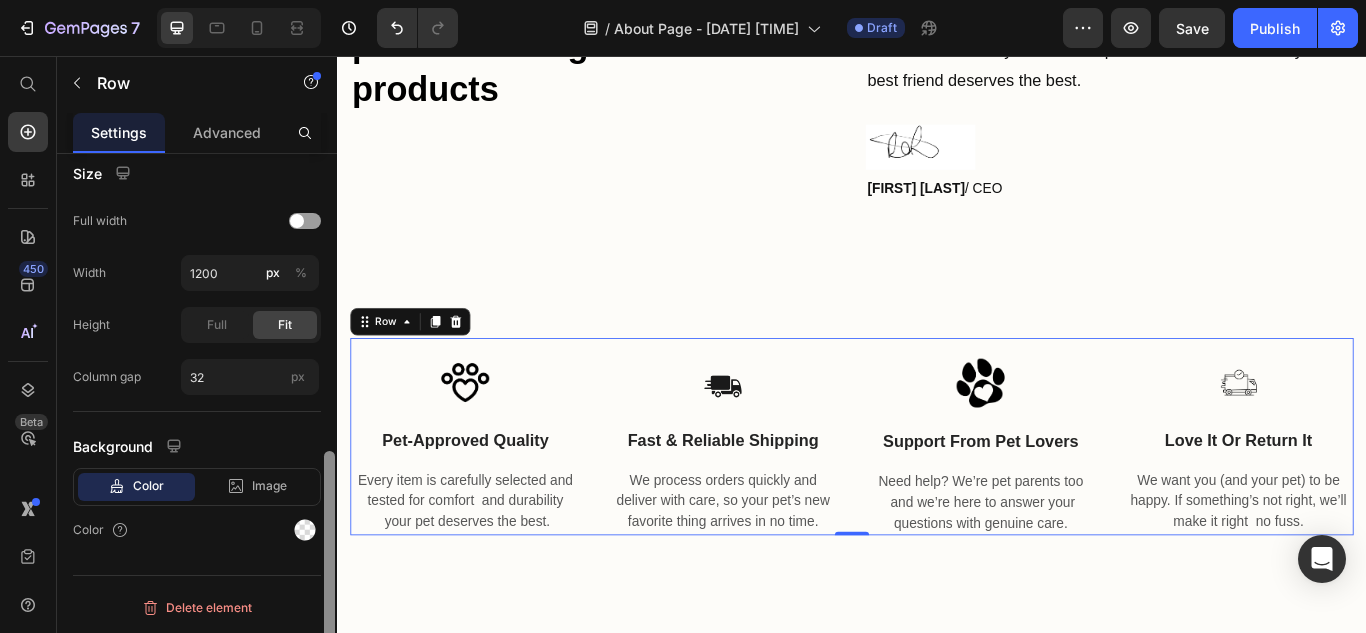 click on "[NUMBER]  Version history  /  About Page - [DATE] [TIME] Draft Preview  Save   Publish  450 Beta Start with Sections Elements Hero Section Product Detail Brands Trusted Badges Guarantee Product Breakdown How to use Testimonials Compare Bundle FAQs Social Proof Brand Story Product List Collection Blog List Contact Sticky Add to Cart Custom Footer Browse Library 450 Layout
Row
Row
Row
Row Text
Heading
Text Block Button
Button
Button
Sticky Back to top Media
Image Image" at bounding box center (683, 0) 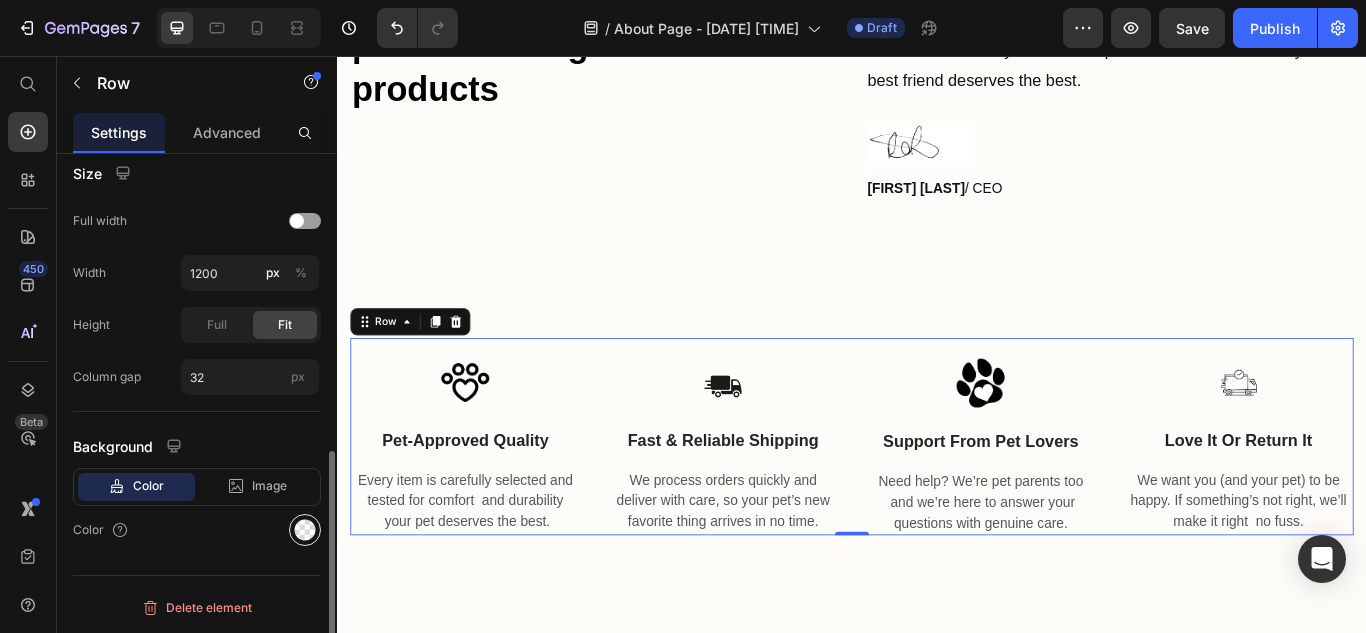 click at bounding box center (305, 530) 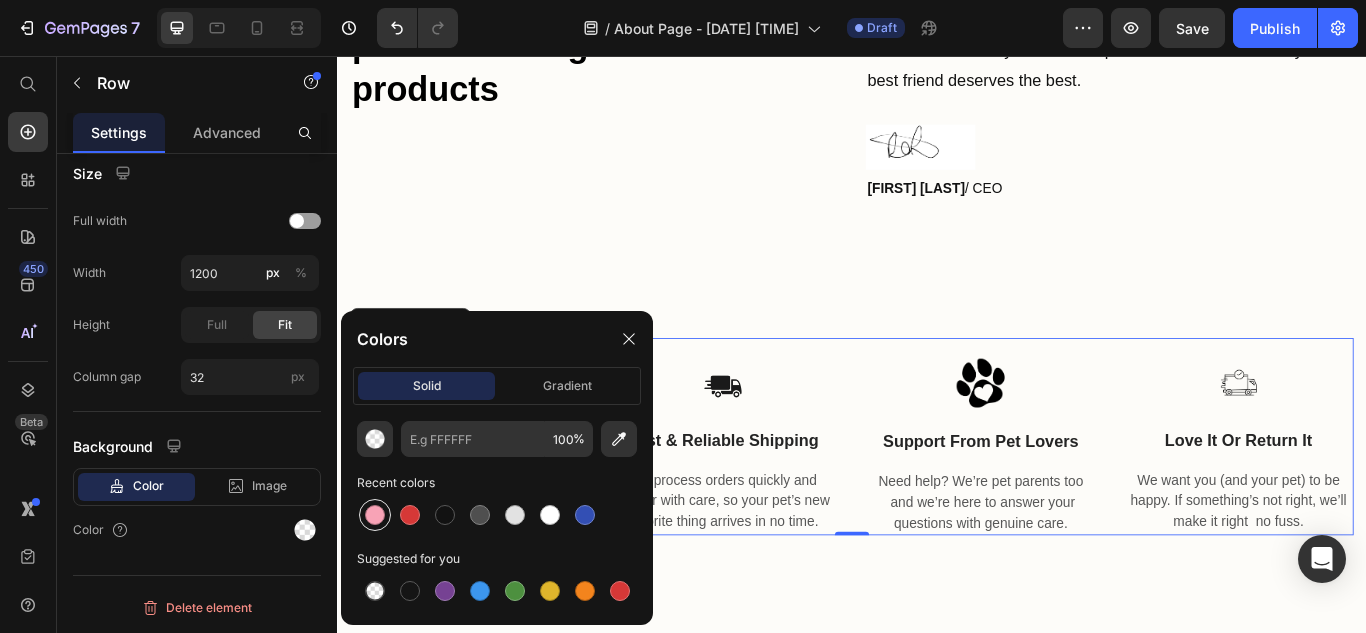 click at bounding box center (375, 515) 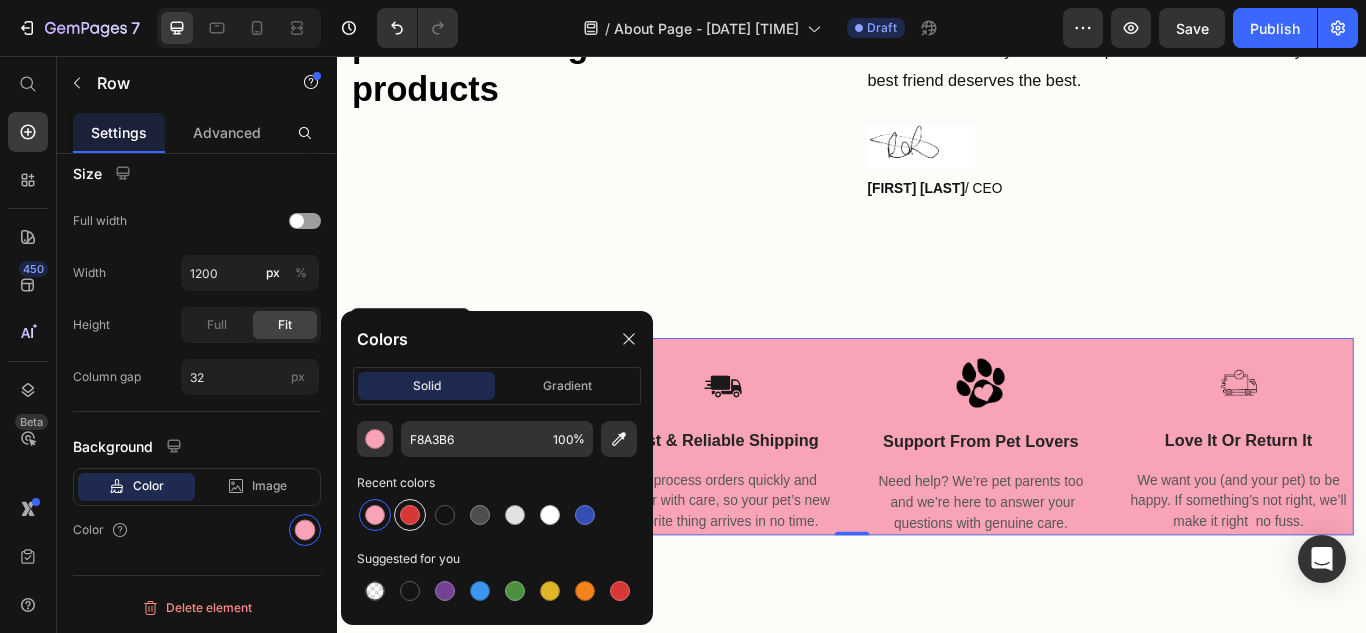 click at bounding box center [410, 515] 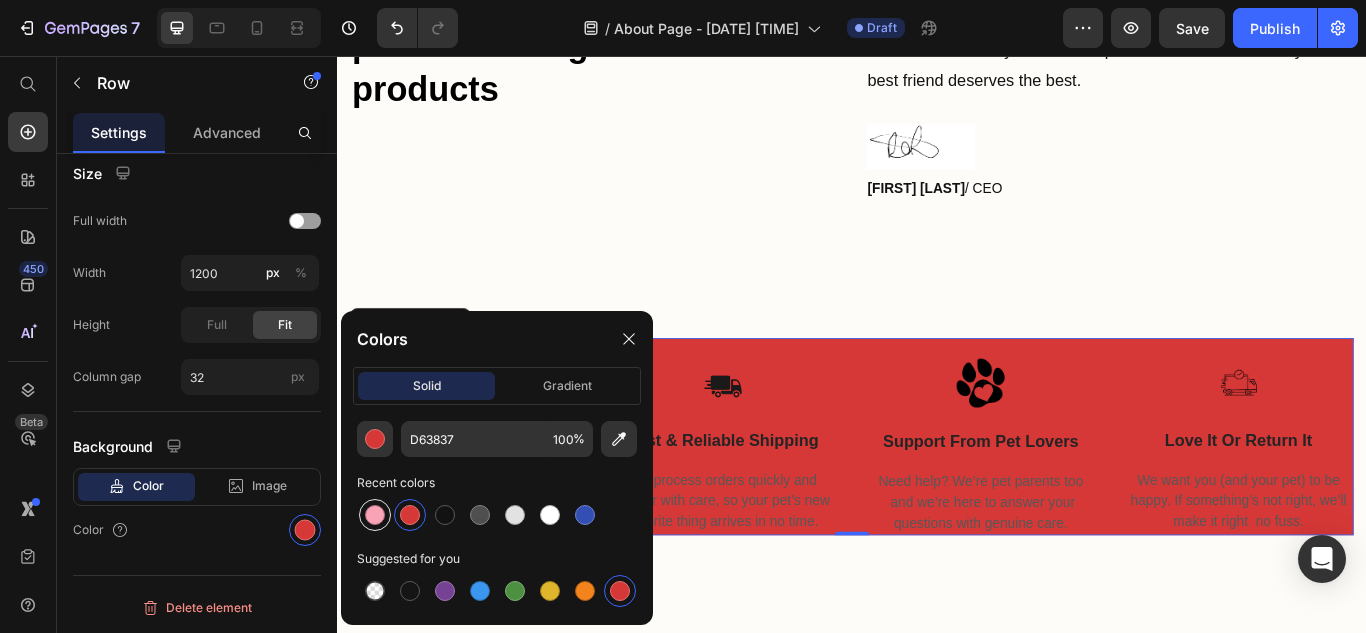click at bounding box center (375, 515) 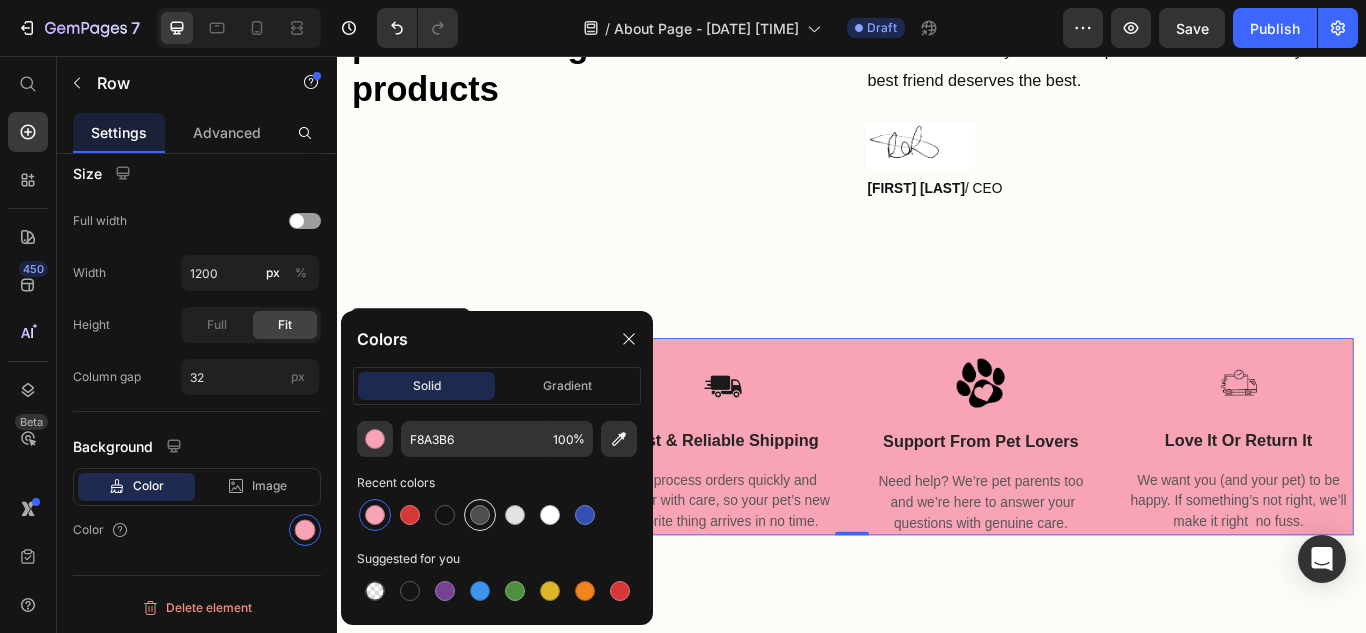 click at bounding box center (480, 515) 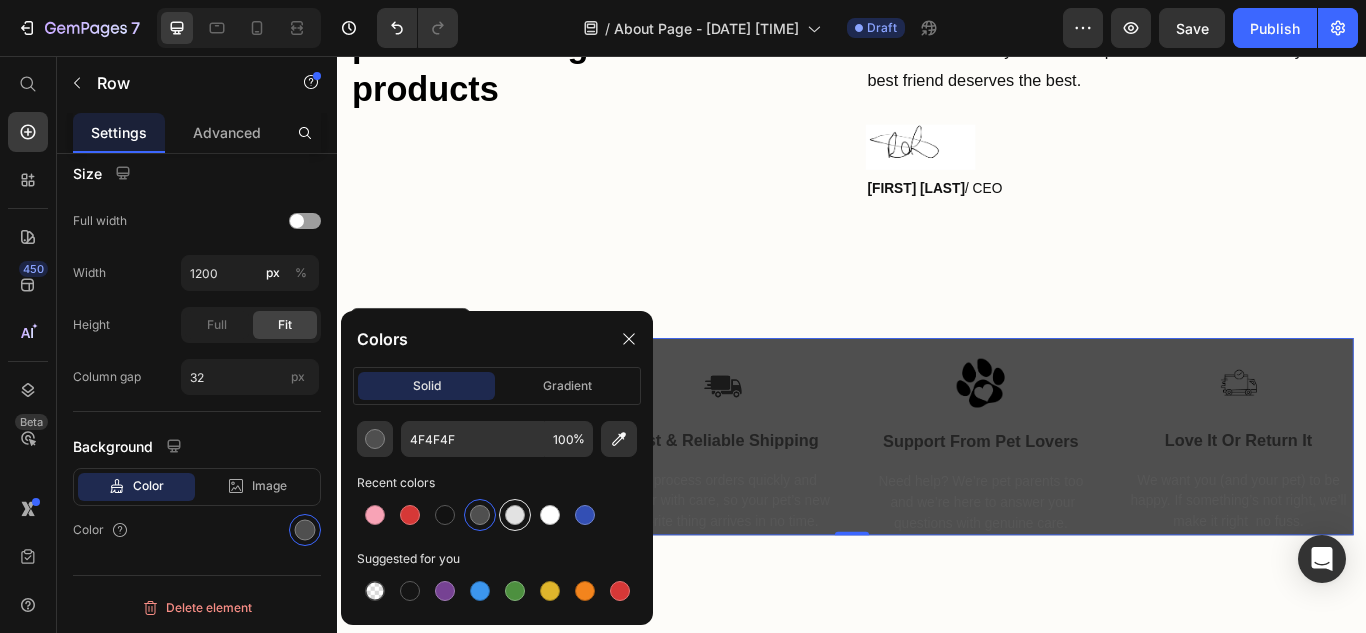 click at bounding box center [515, 515] 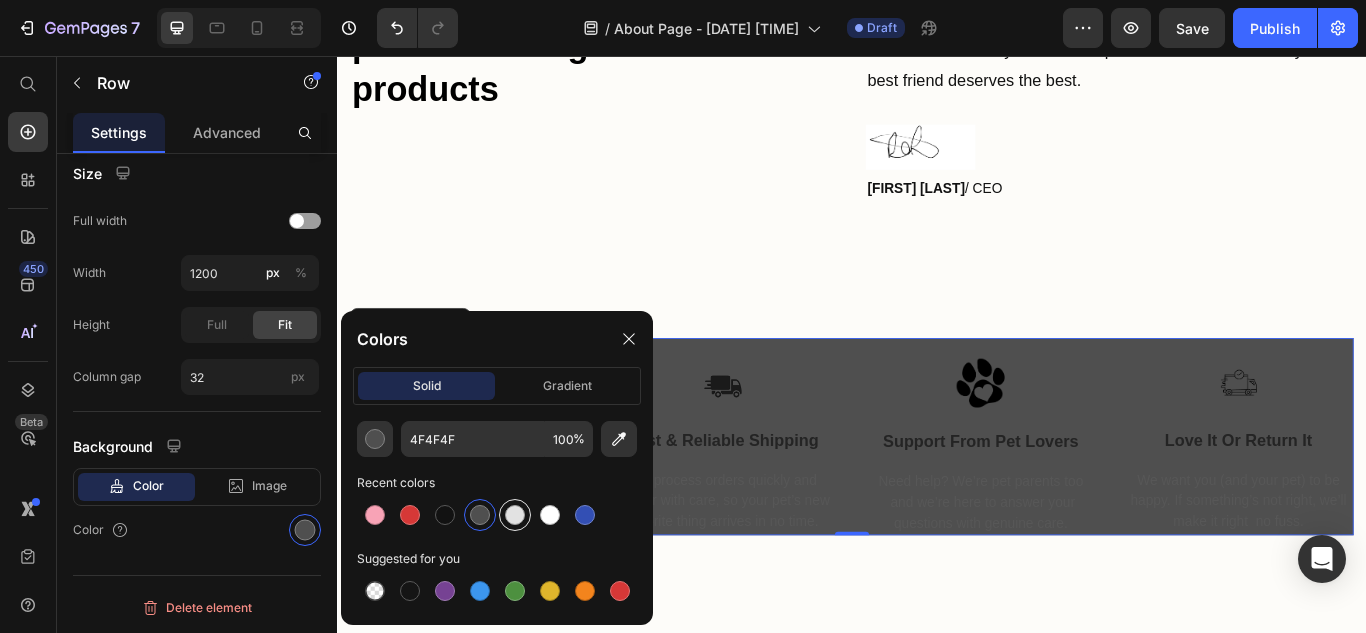 type on "E2E2E2" 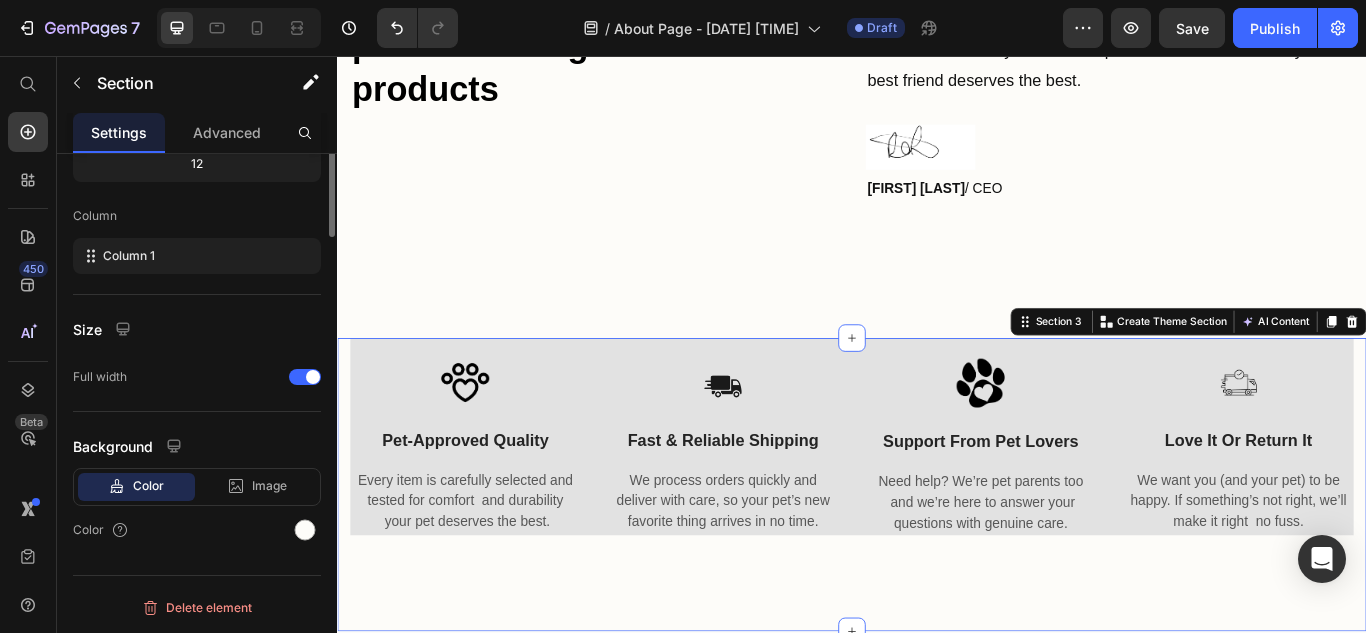 scroll, scrollTop: 0, scrollLeft: 0, axis: both 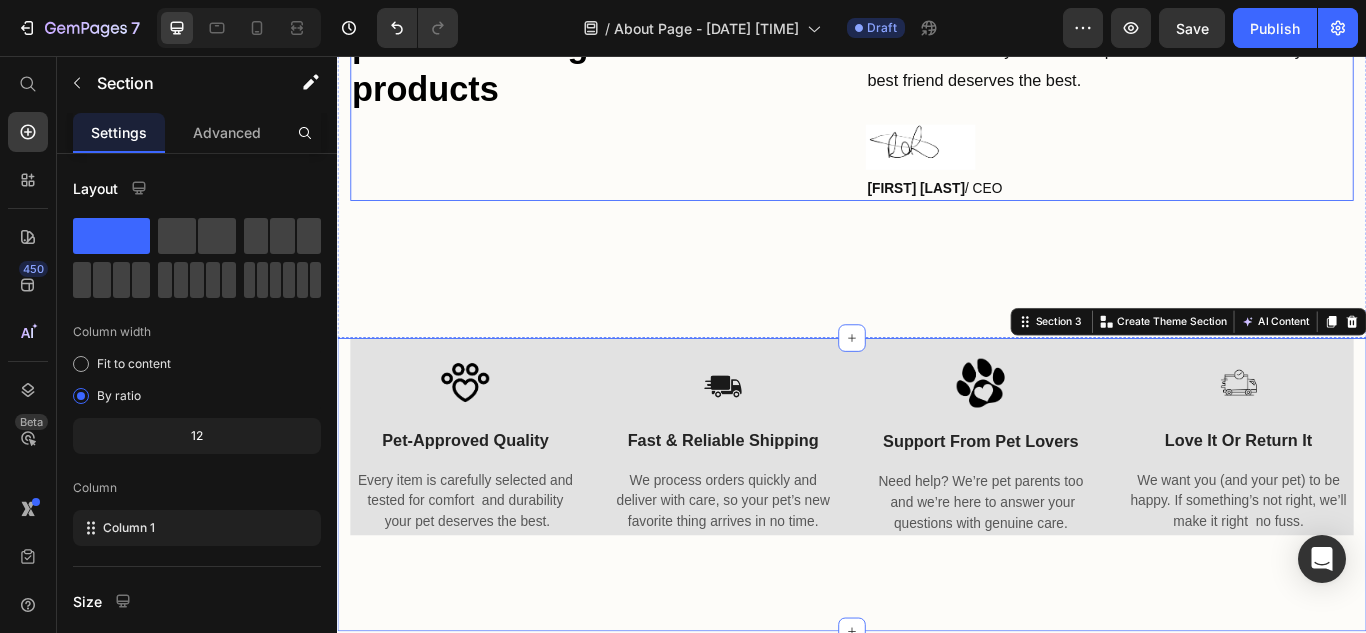 click on "⁠⁠⁠⁠⁠⁠⁠ We continue to  pioneer next-generation products Heading" at bounding box center [636, 94] 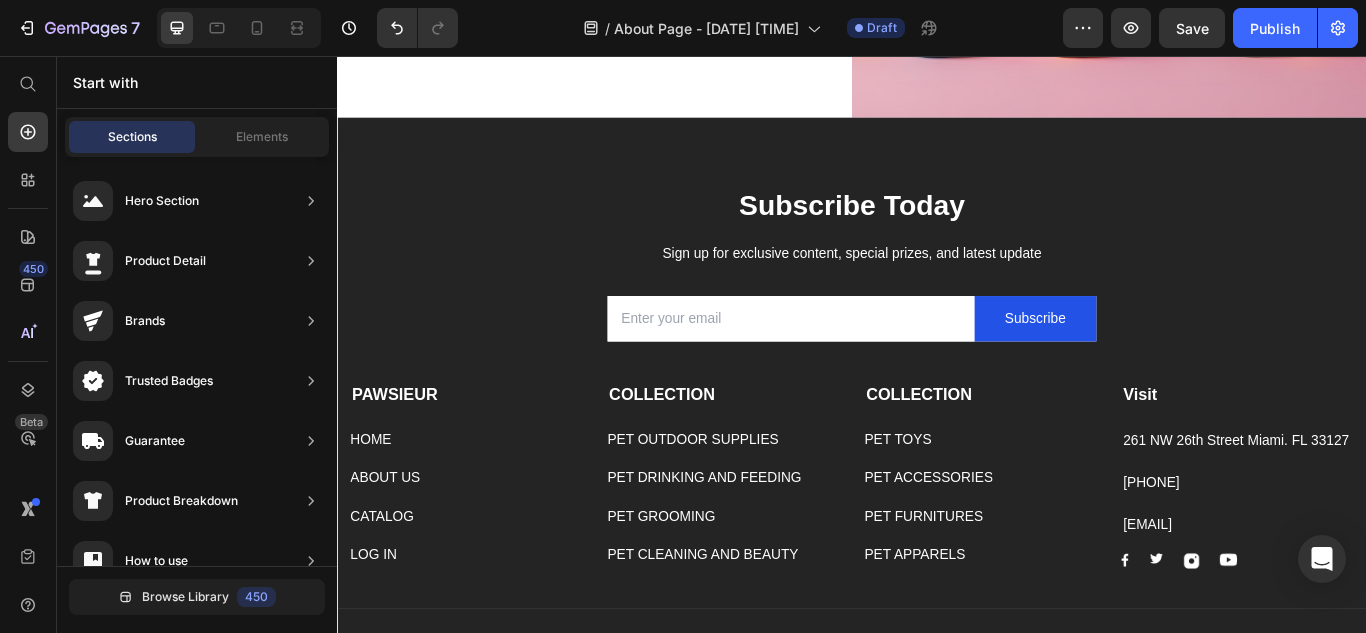 scroll, scrollTop: 0, scrollLeft: 0, axis: both 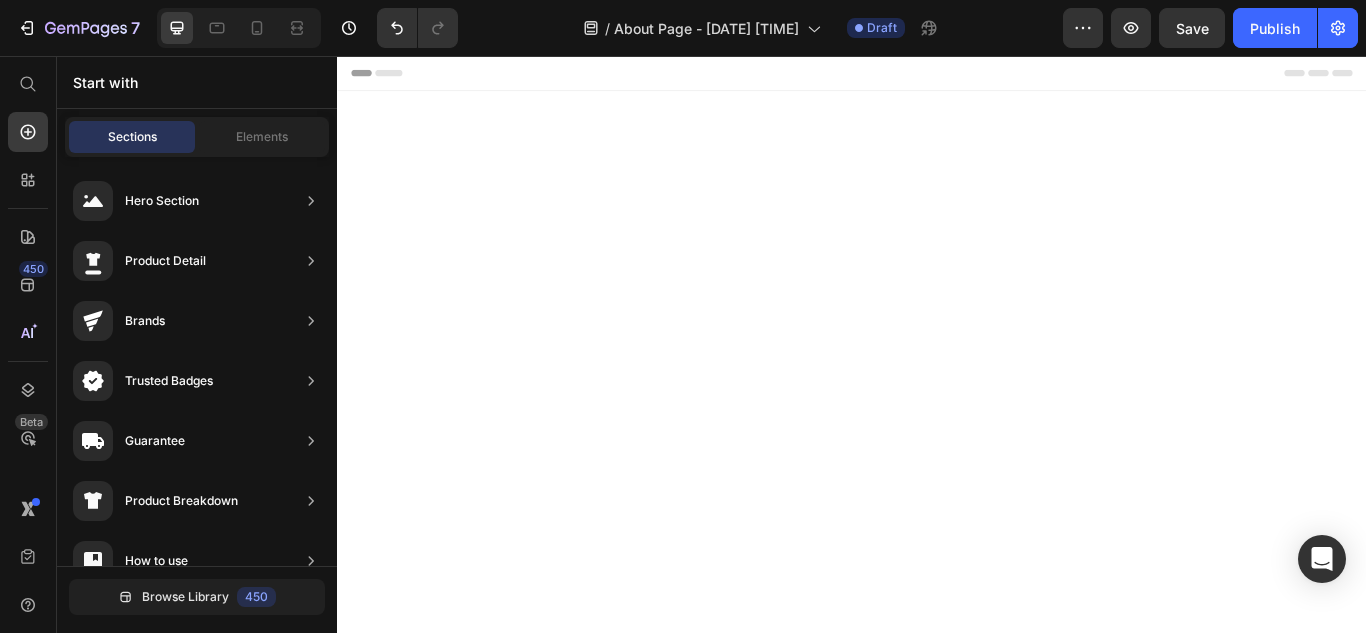 drag, startPoint x: 1534, startPoint y: 642, endPoint x: 1689, endPoint y: 92, distance: 571.42365 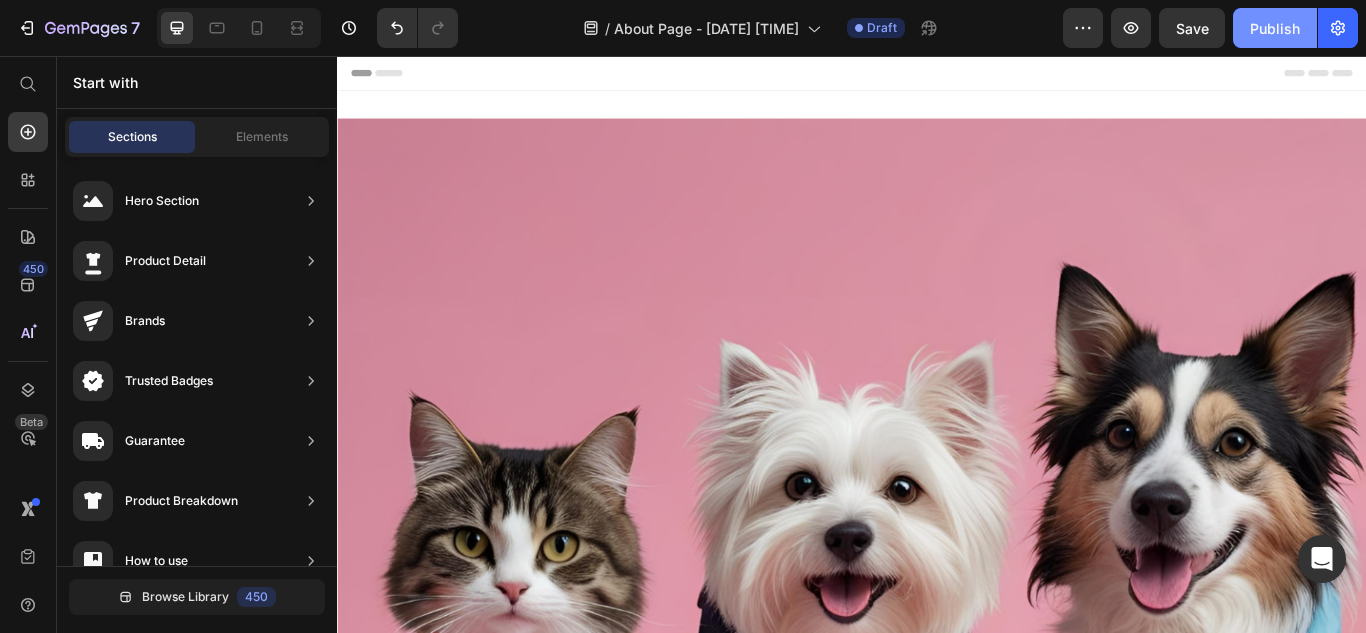 click on "Publish" at bounding box center [1275, 28] 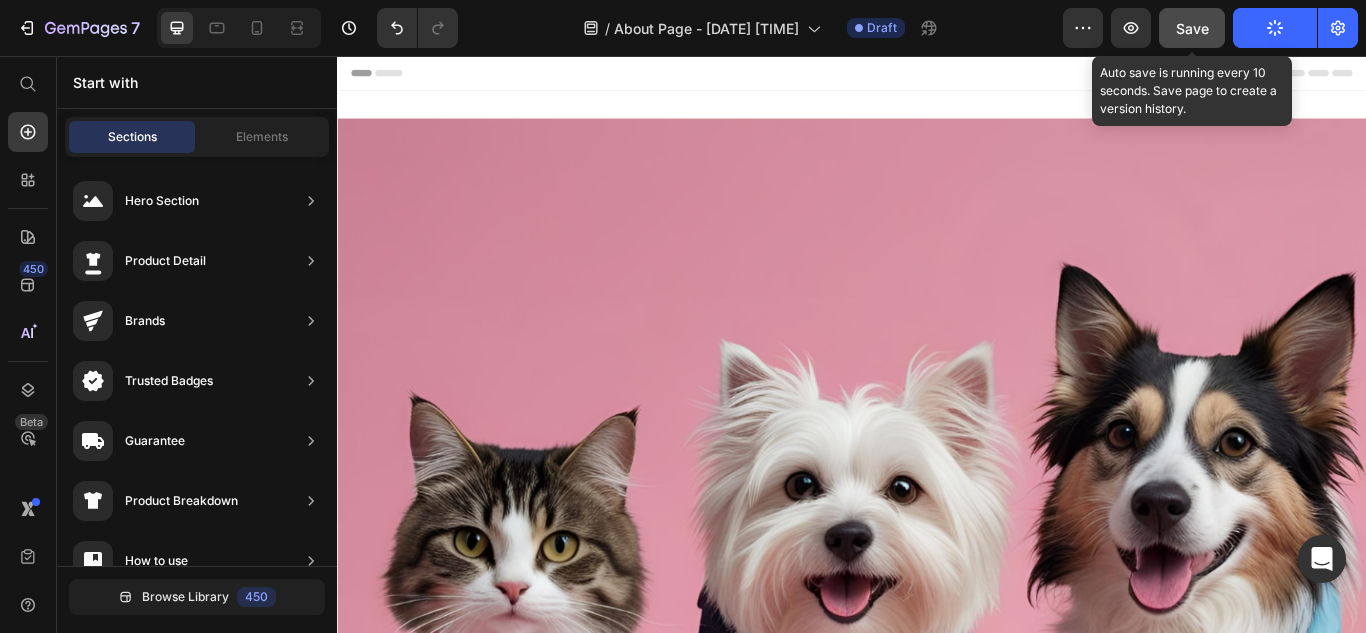 click on "Save" 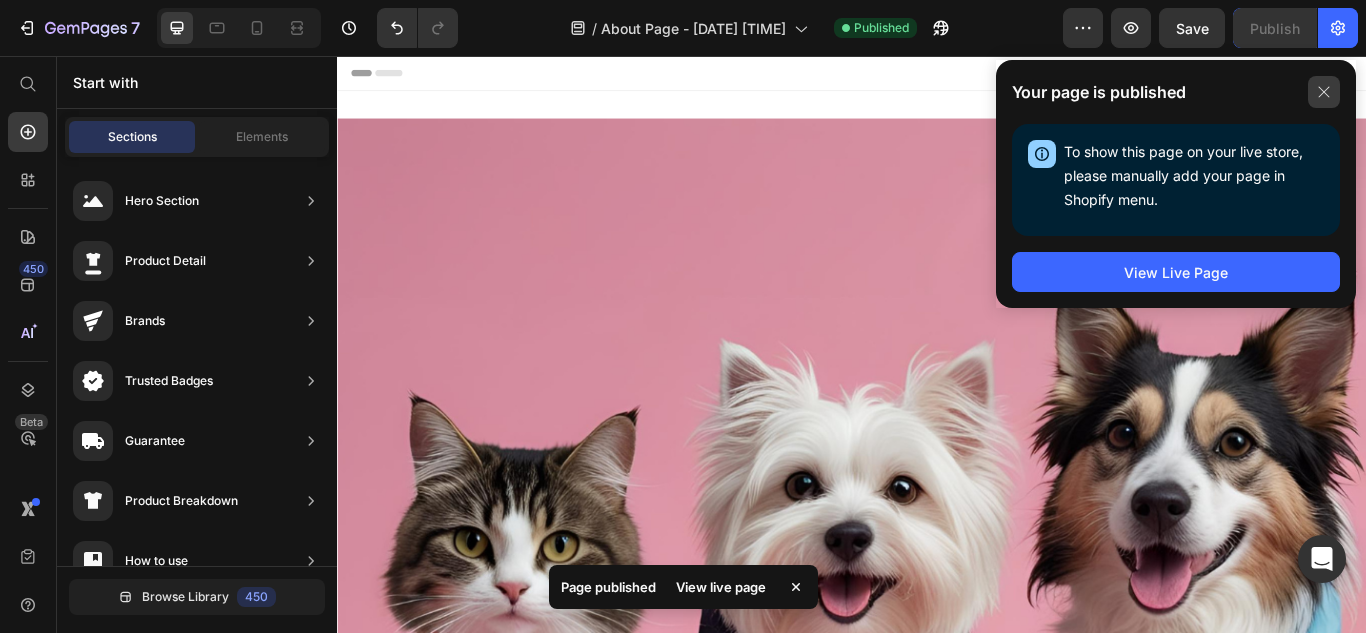 click 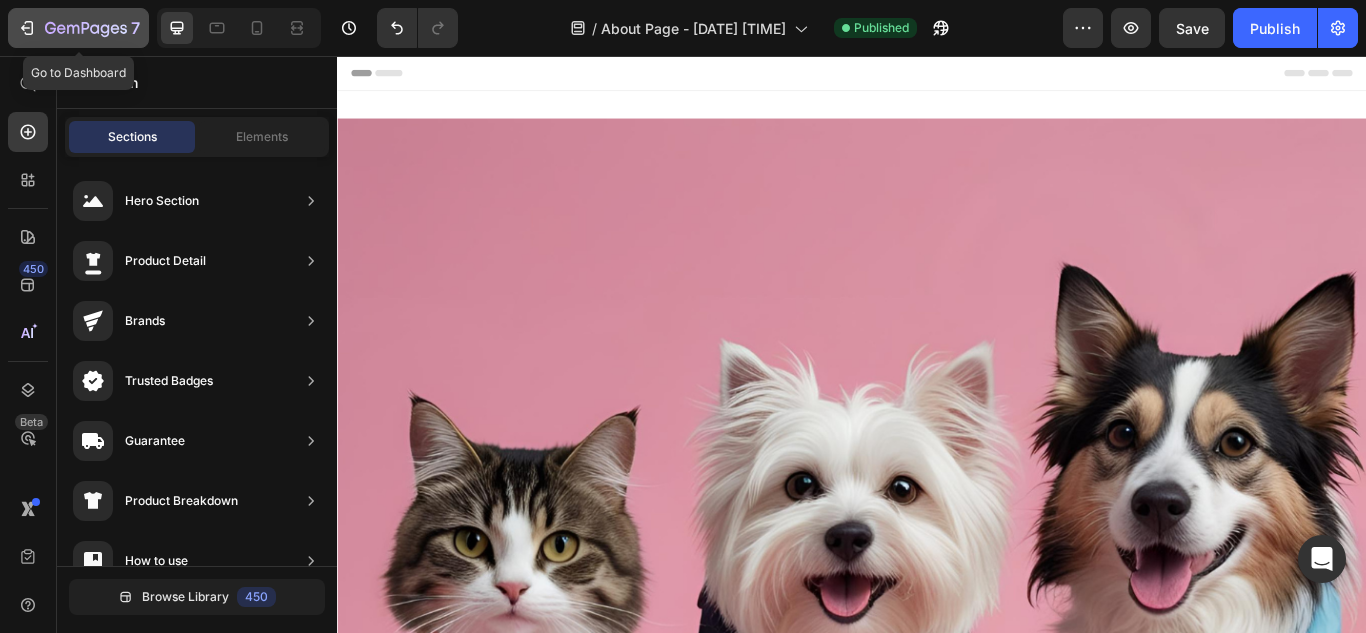 click 